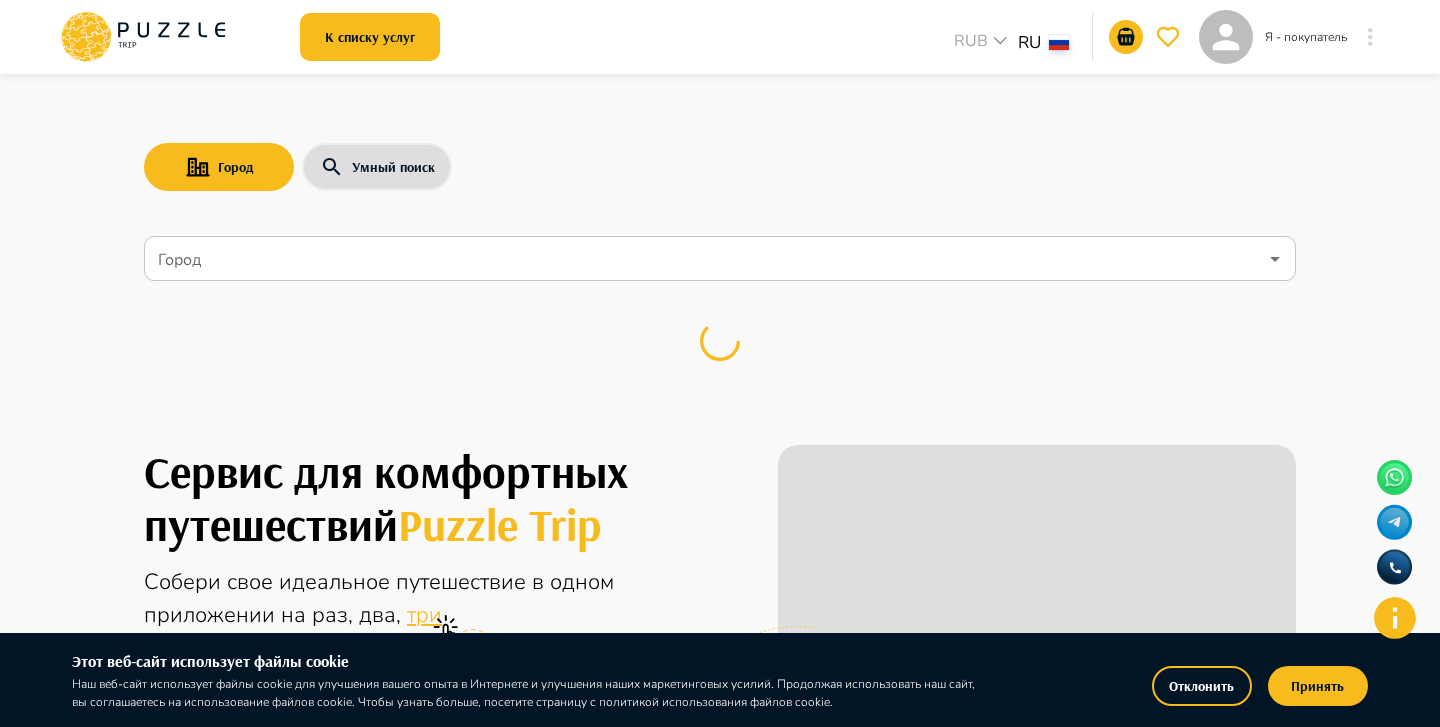 scroll, scrollTop: 0, scrollLeft: 0, axis: both 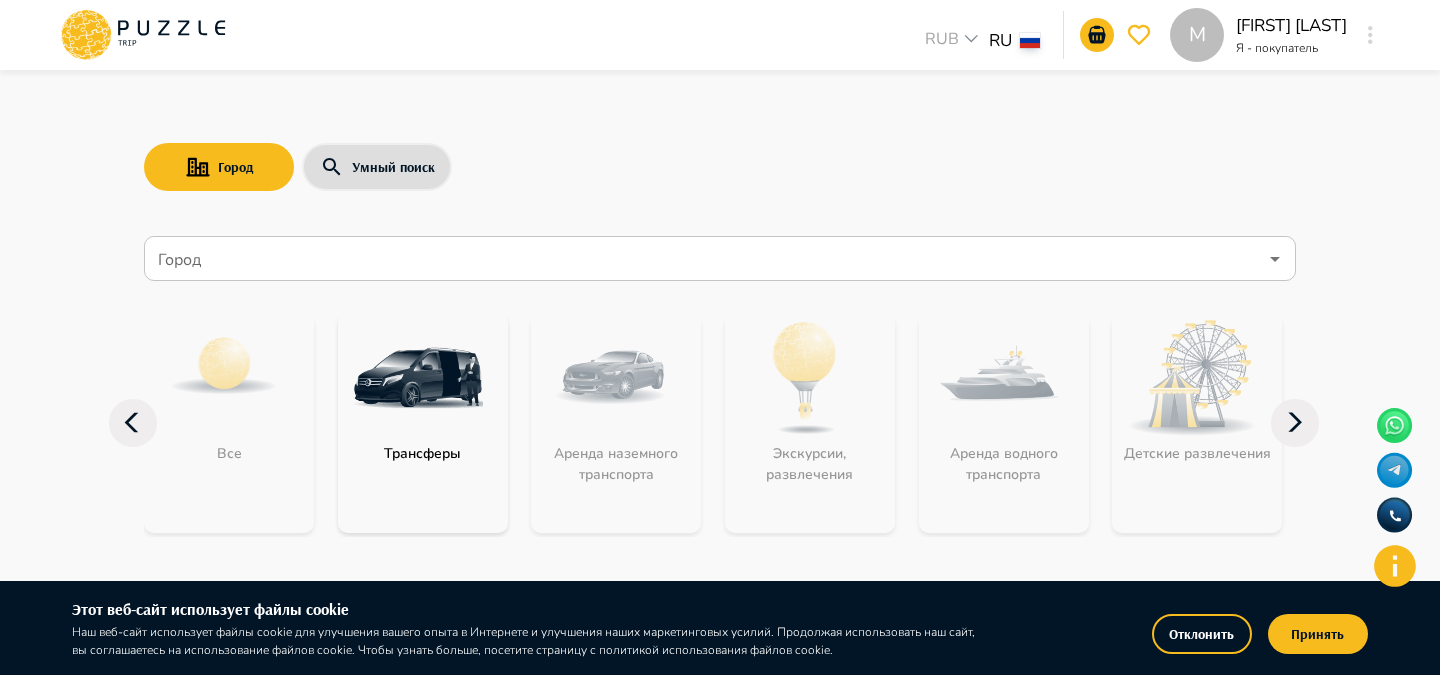 click on "Отклонить" at bounding box center [1202, 634] 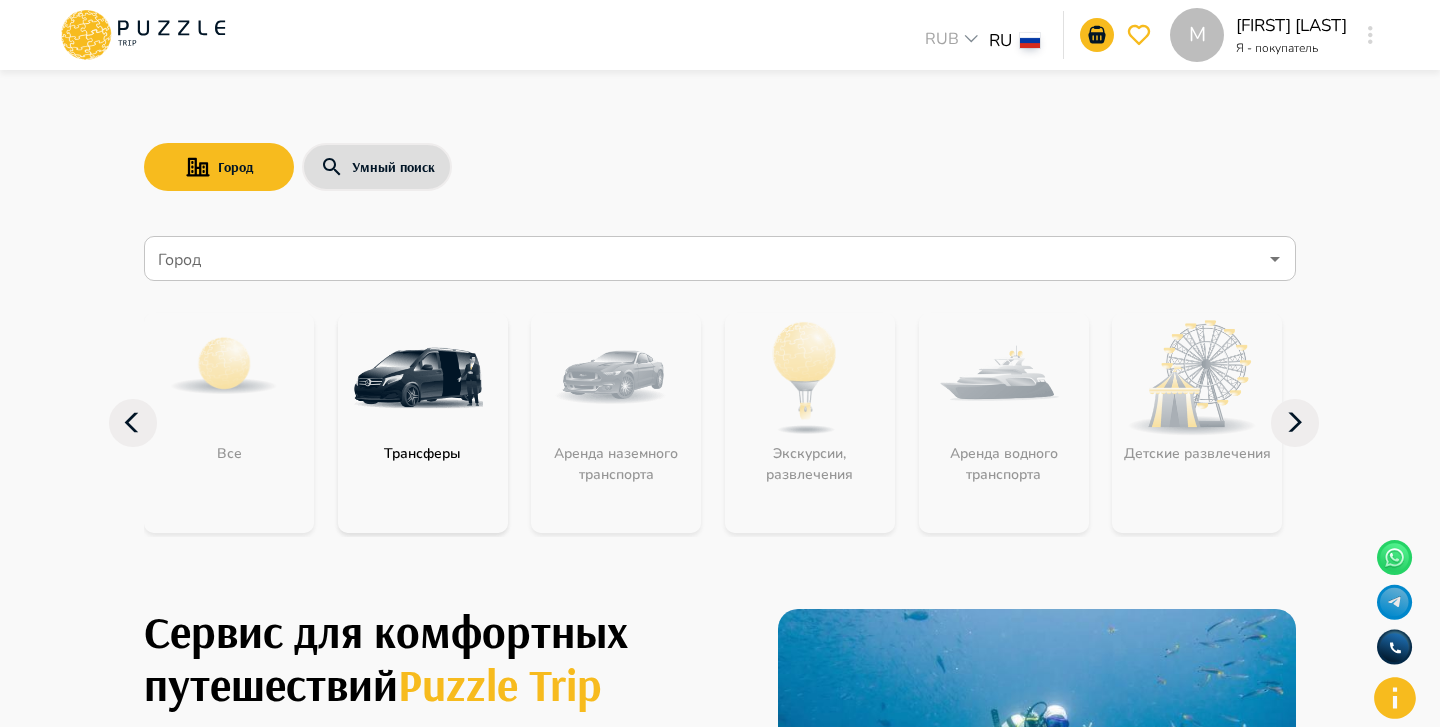 click 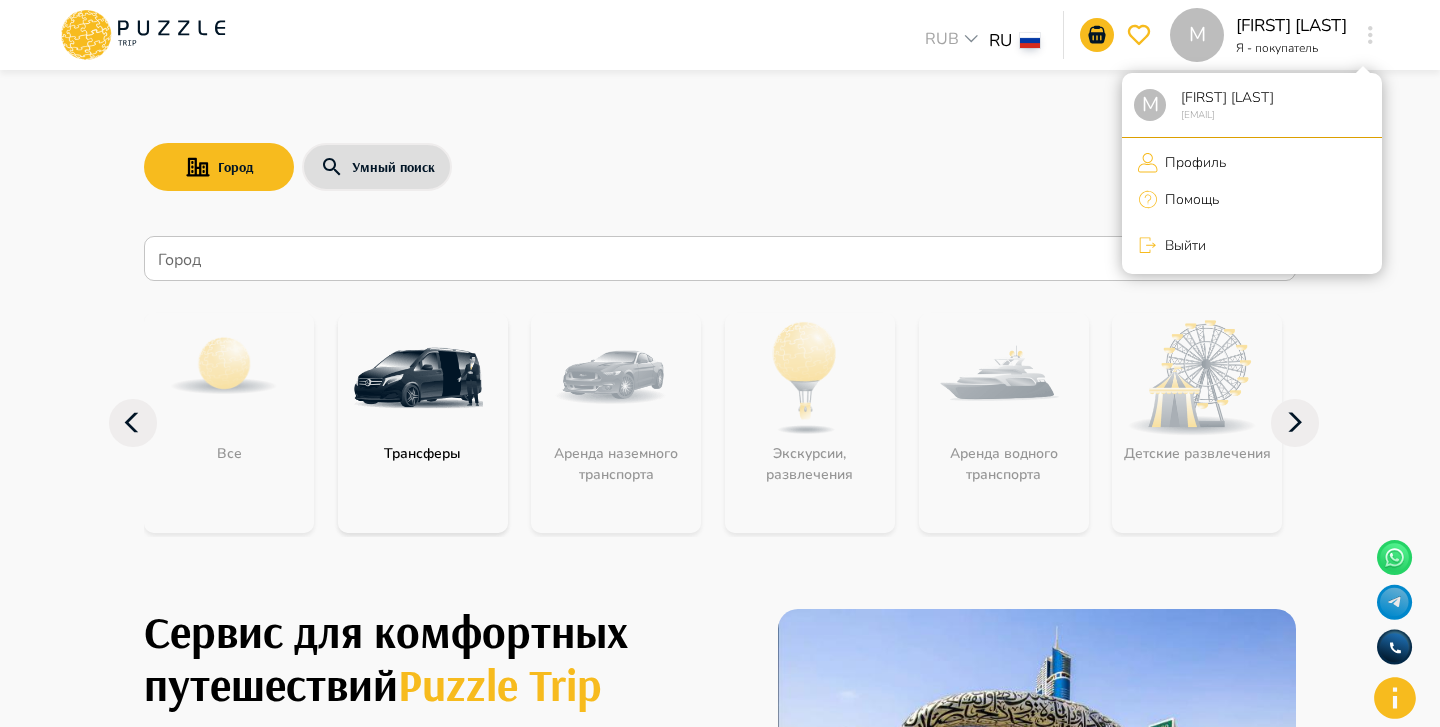 click on "Профиль" at bounding box center [1192, 162] 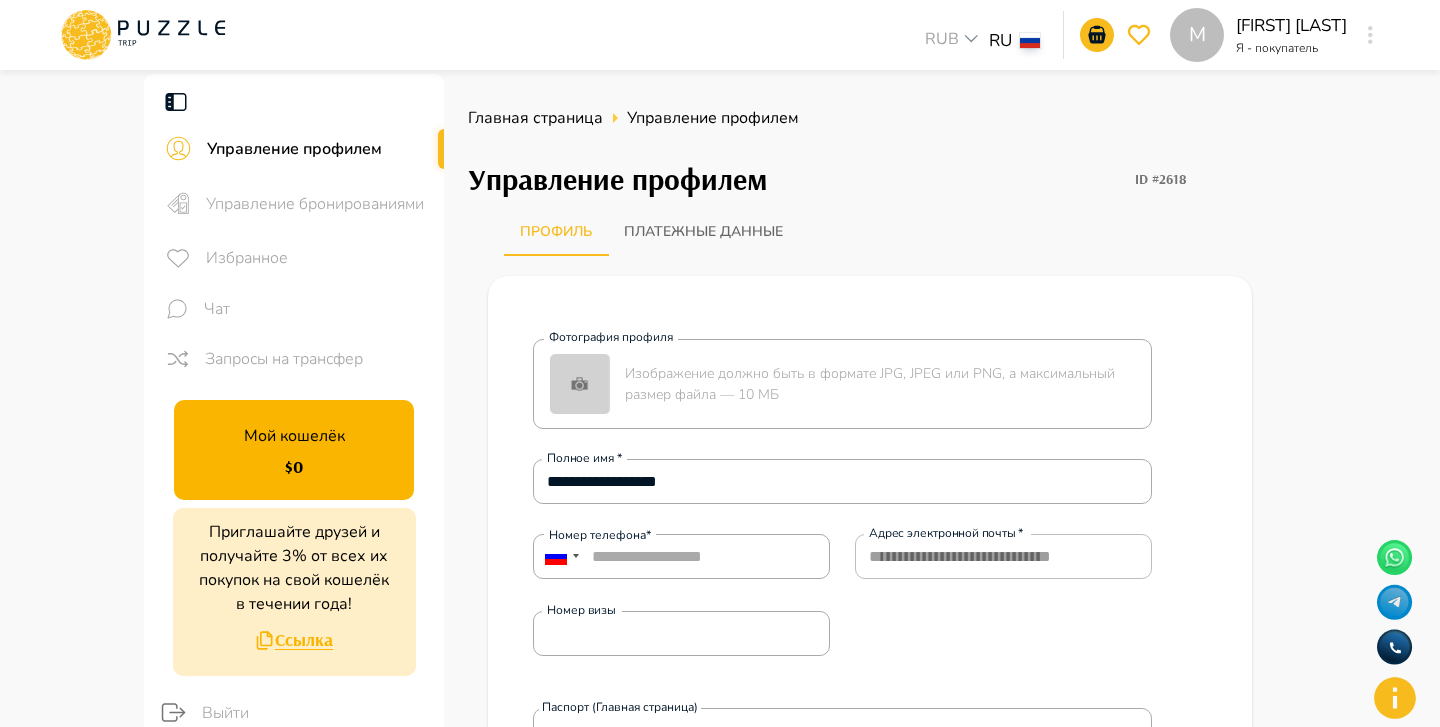 click on "Управление бронированиями" at bounding box center (317, 204) 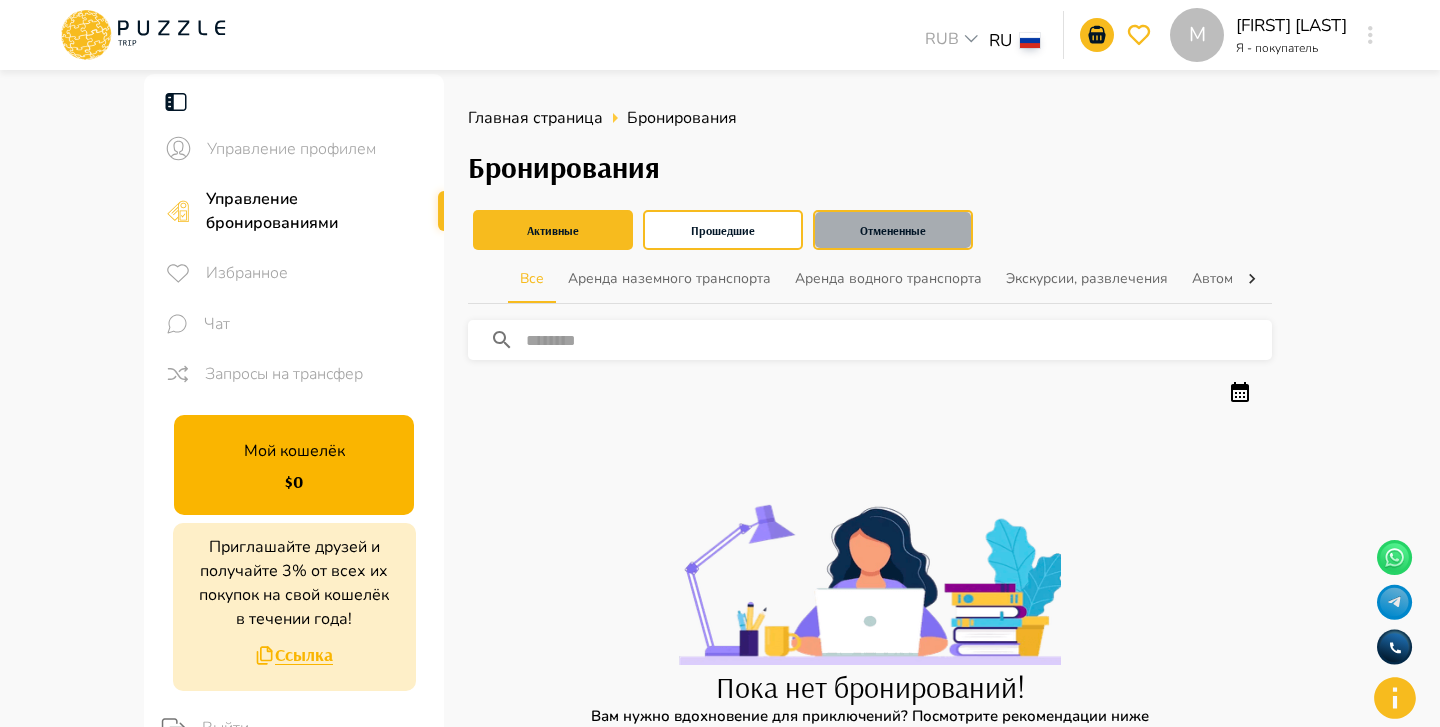 click on "Отмененные" at bounding box center (893, 230) 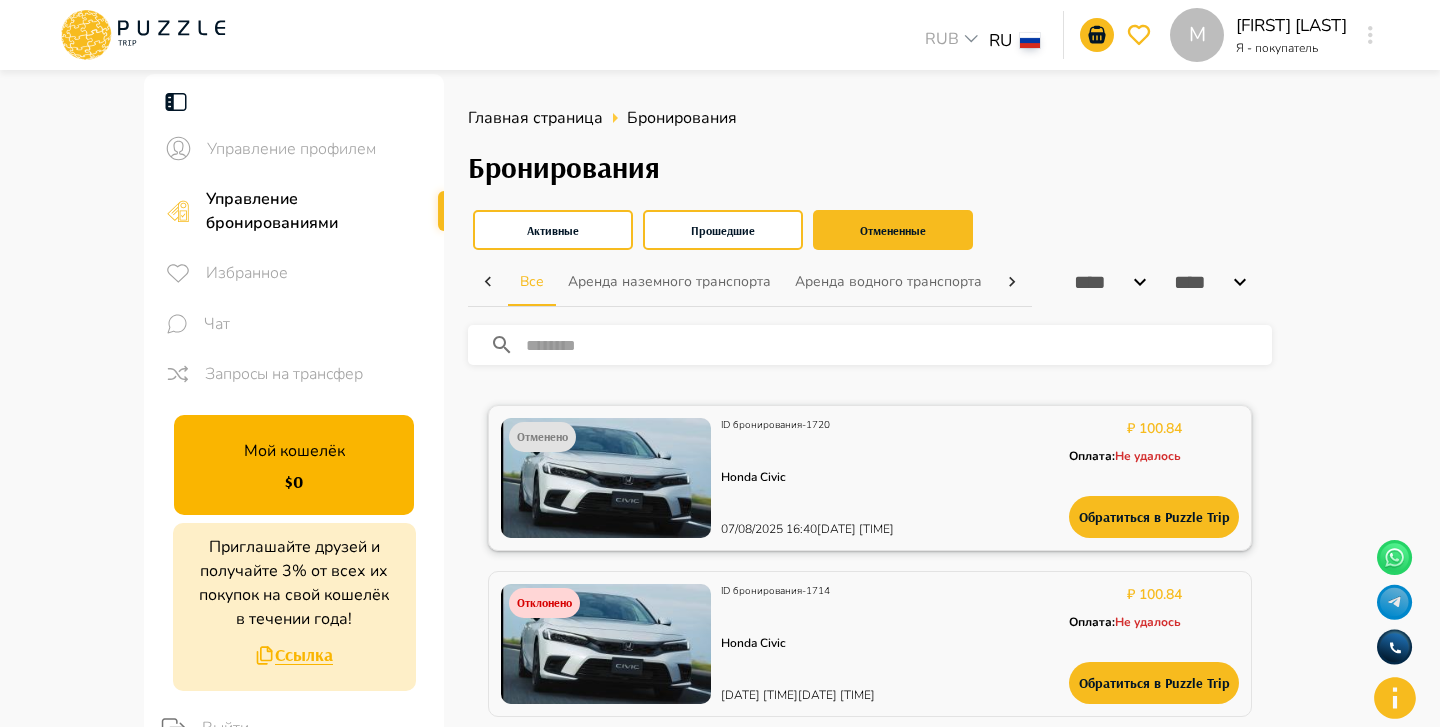 click at bounding box center [606, 478] 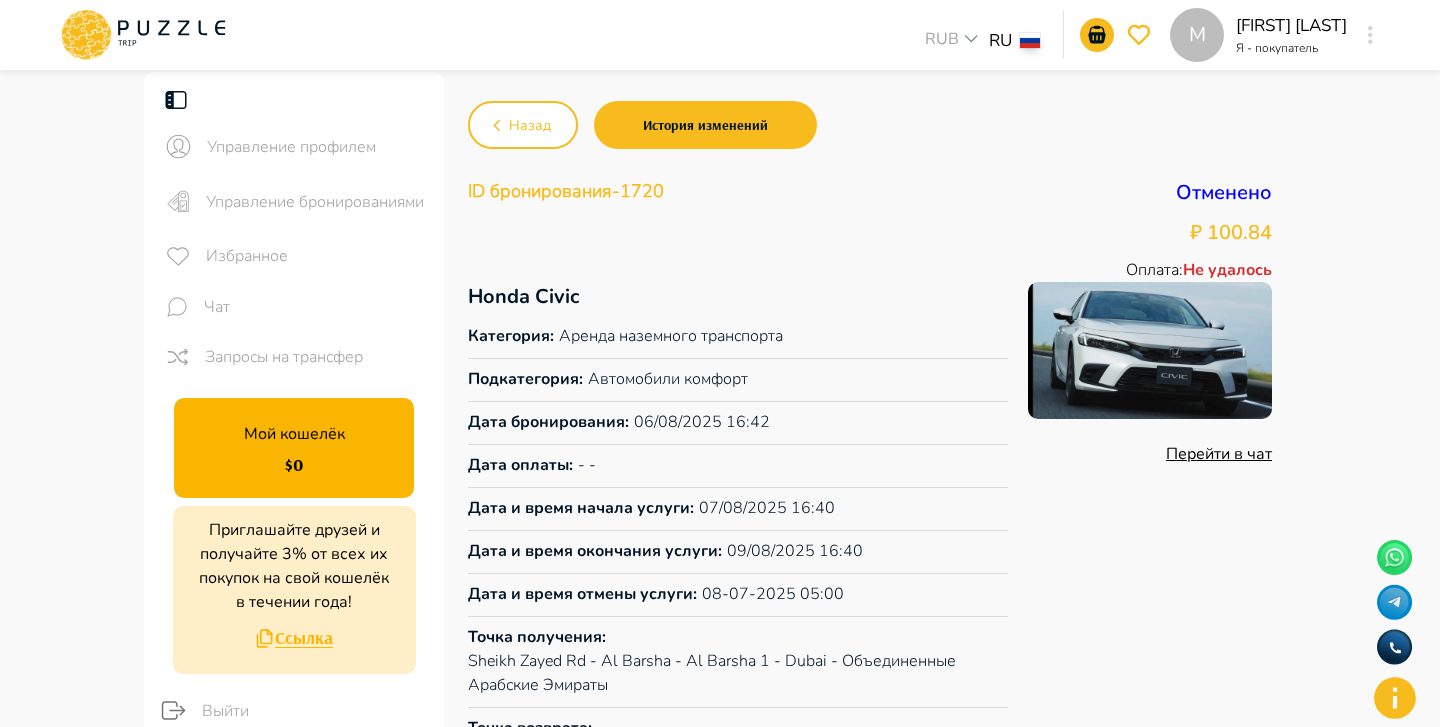 scroll, scrollTop: 0, scrollLeft: 0, axis: both 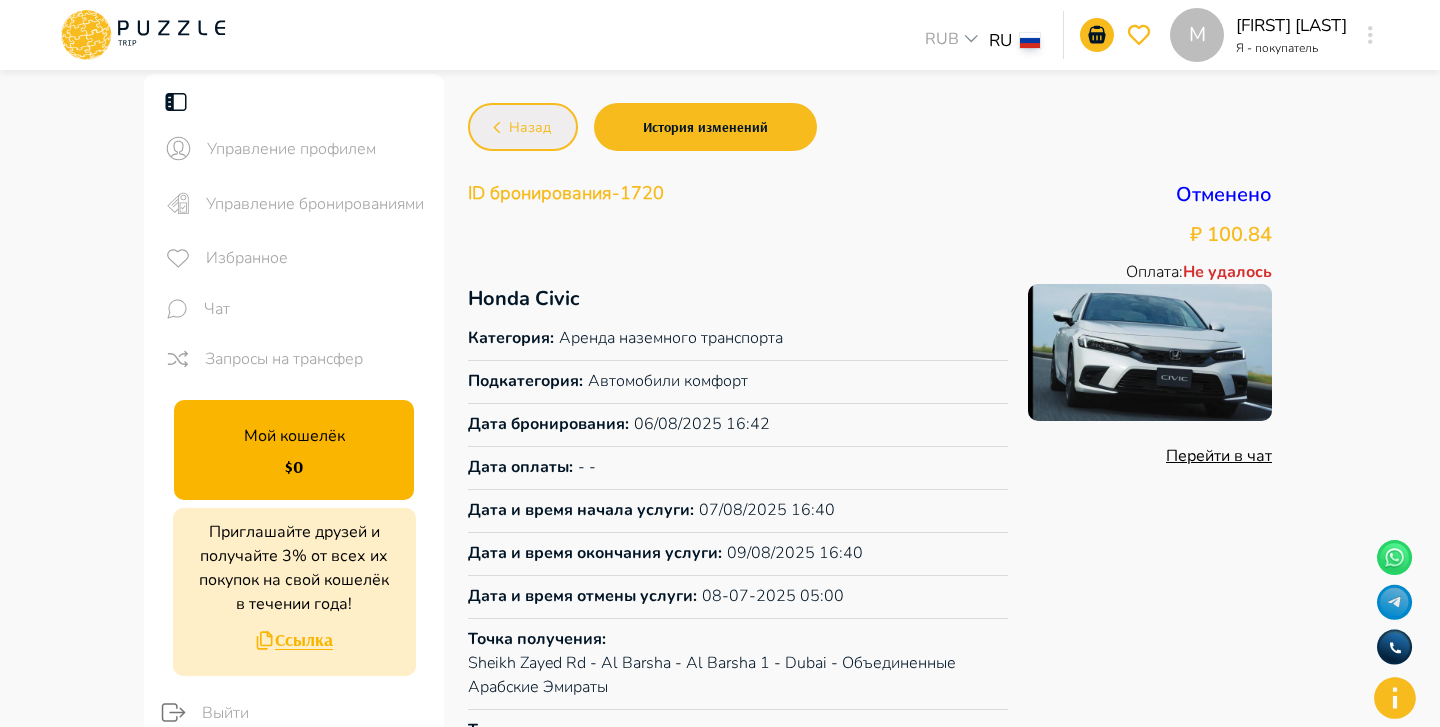 click on "Назад" at bounding box center (530, 128) 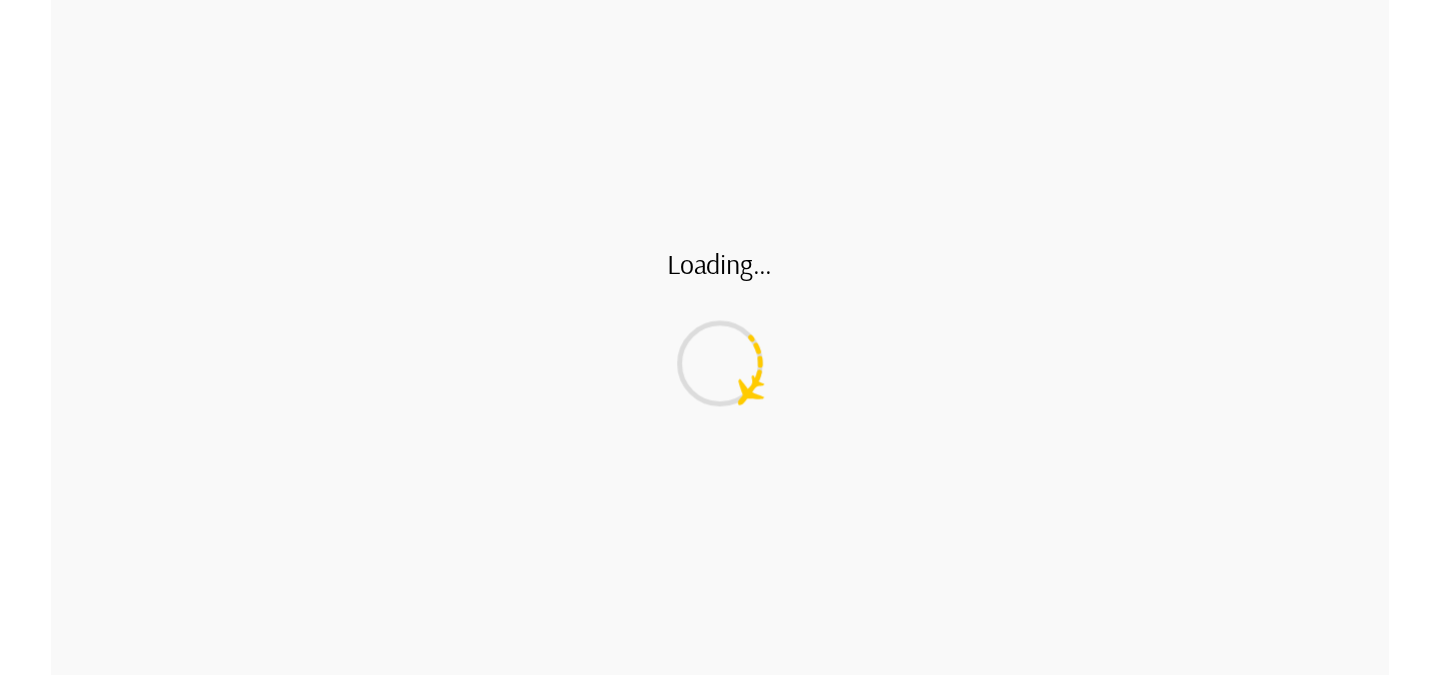 scroll, scrollTop: 0, scrollLeft: 0, axis: both 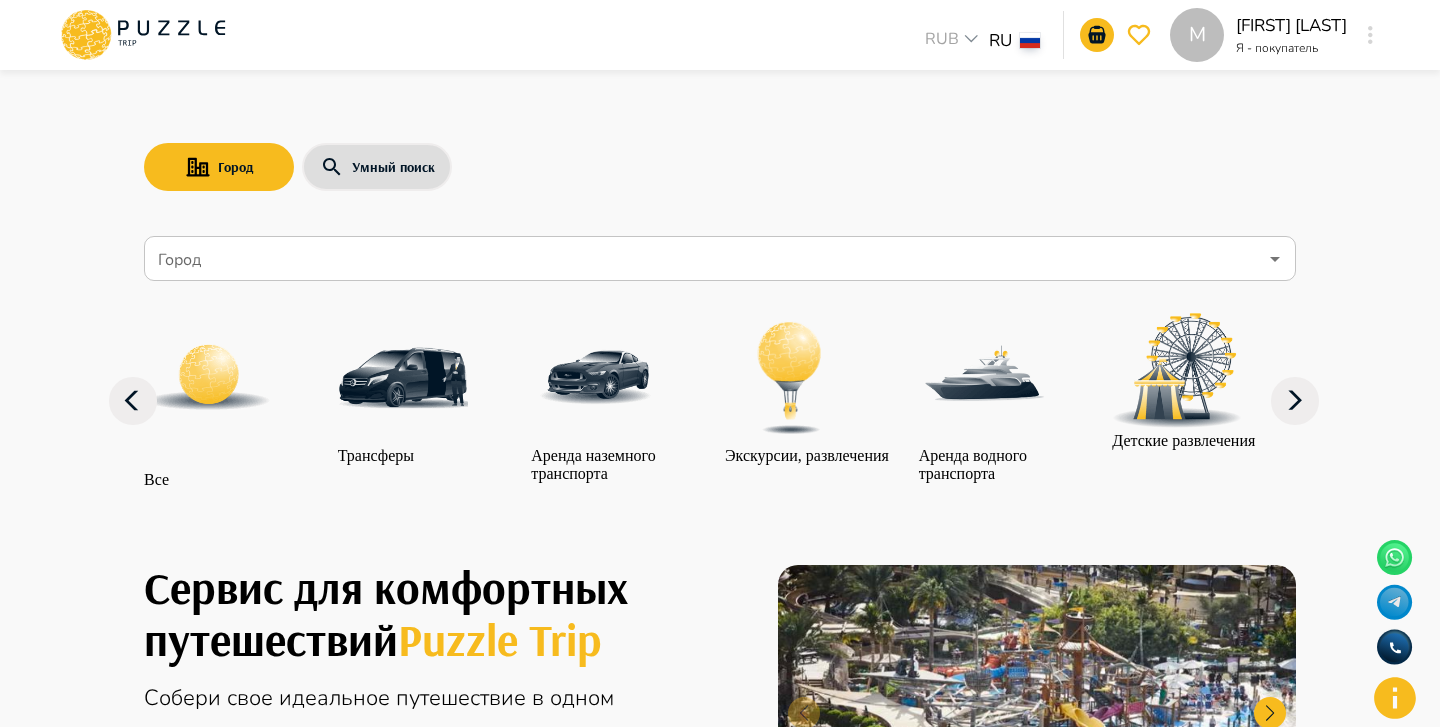 click at bounding box center (1370, 35) 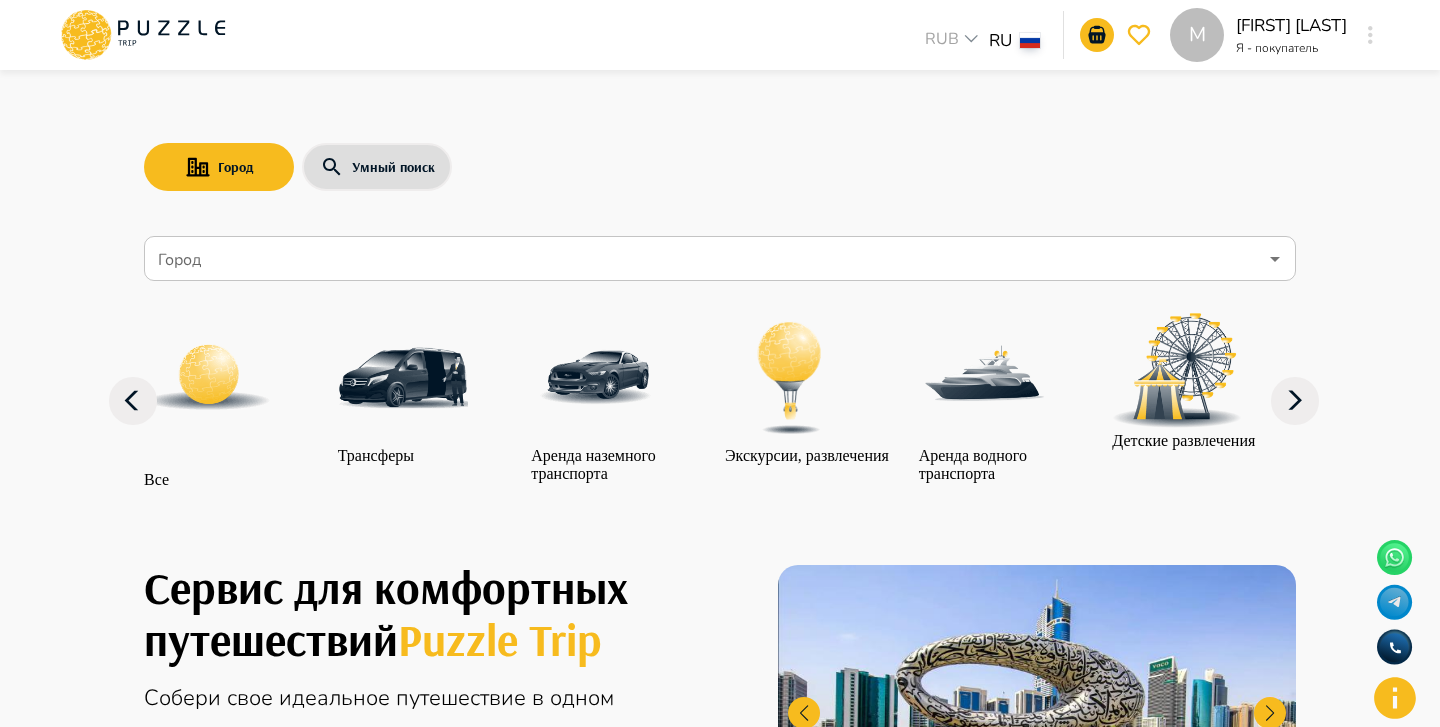 click at bounding box center (720, 3679) 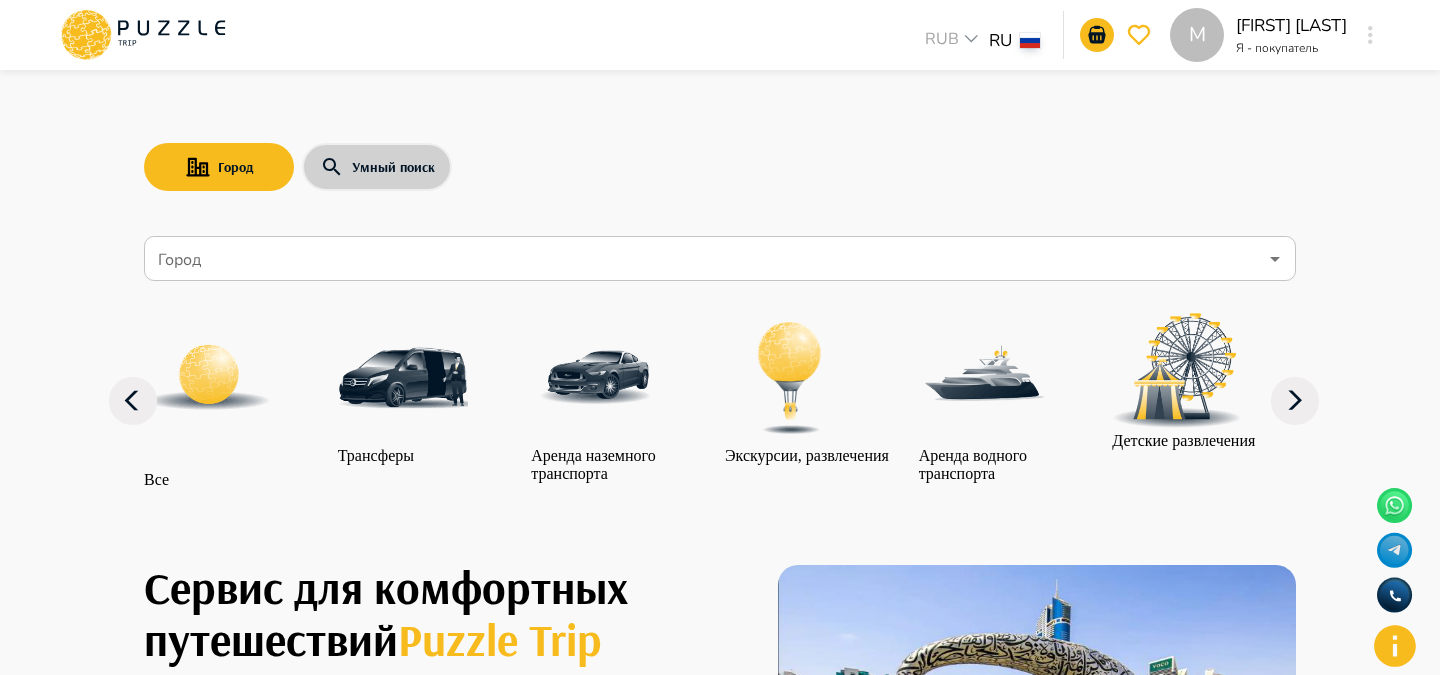 click on "Умный поиск" at bounding box center (377, 167) 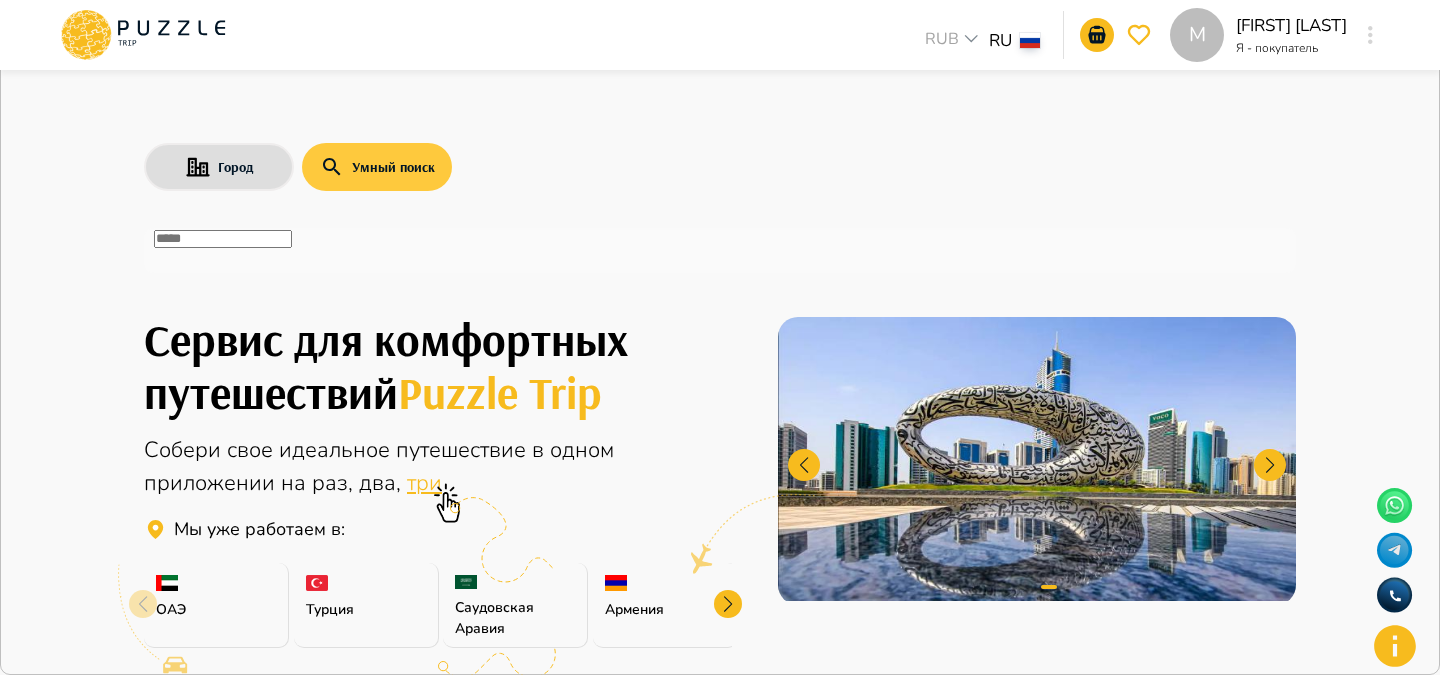 click on "Умный поиск" at bounding box center [377, 167] 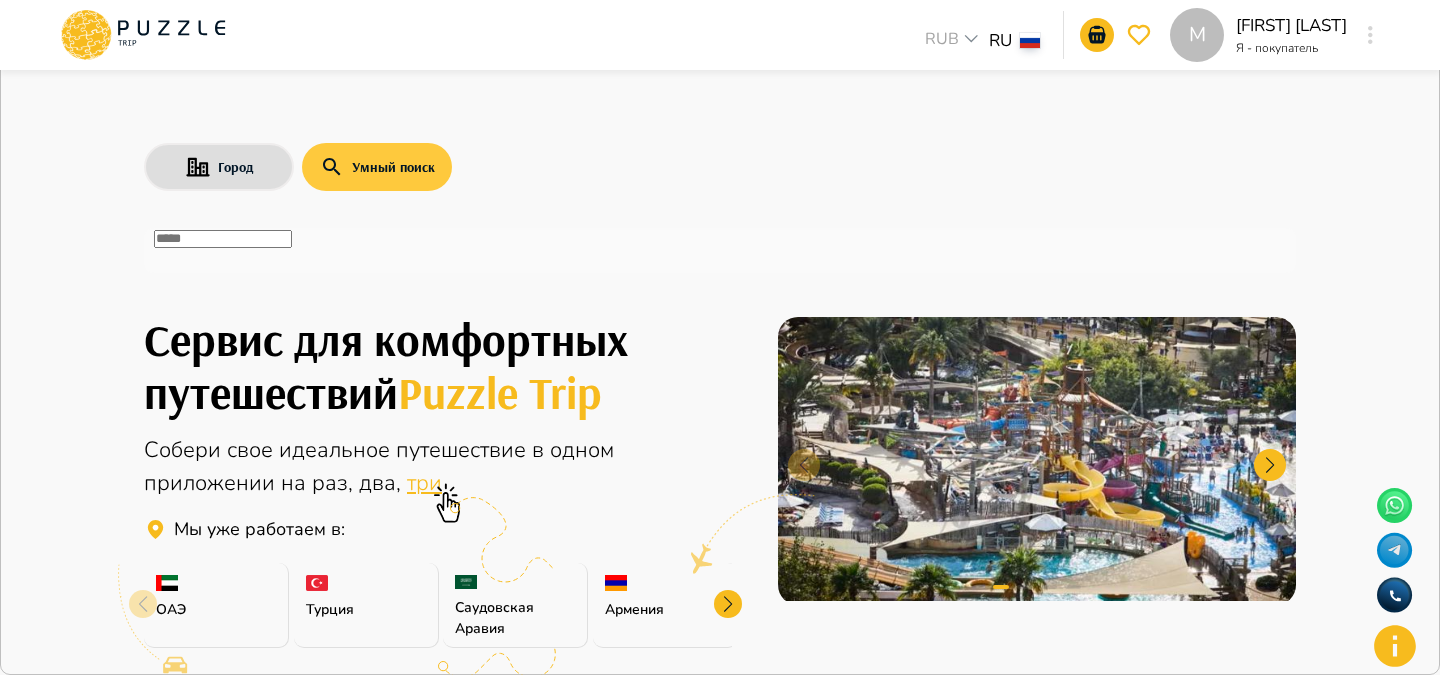 click on "Умный поиск" at bounding box center (377, 167) 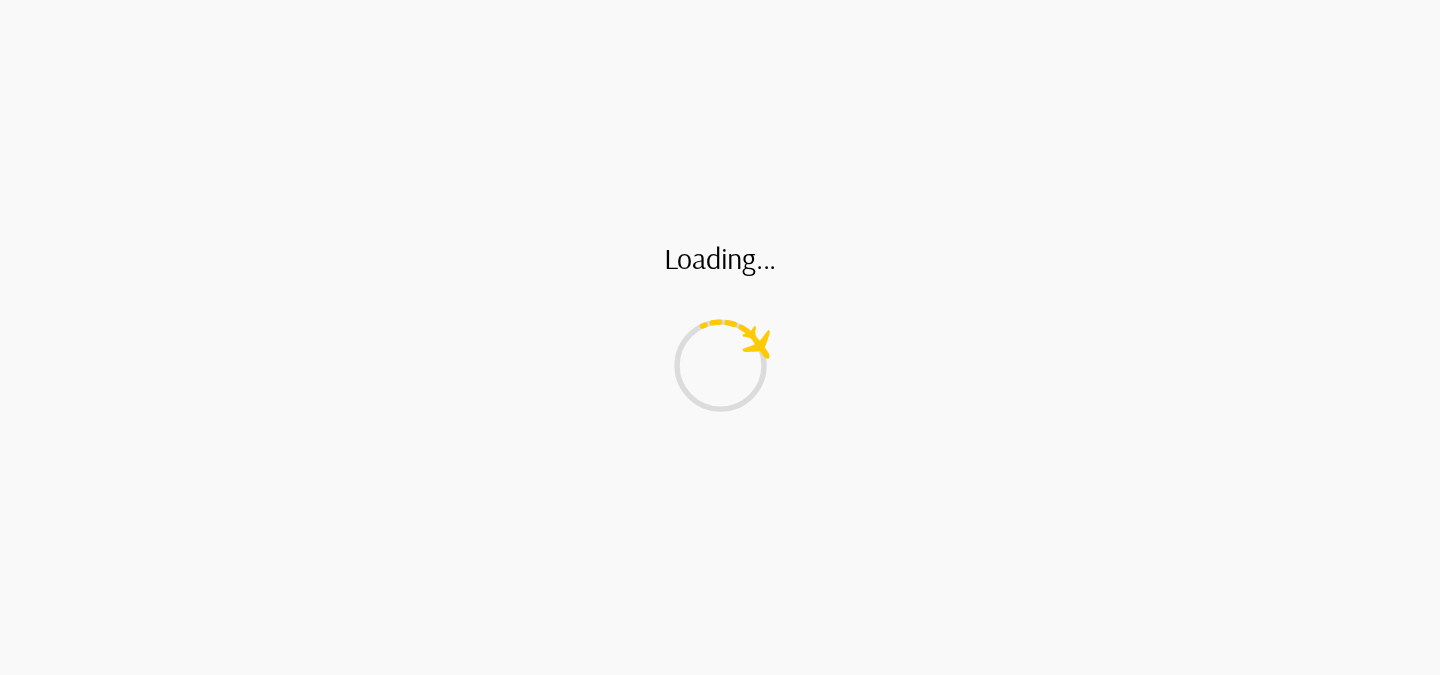 scroll, scrollTop: 0, scrollLeft: 0, axis: both 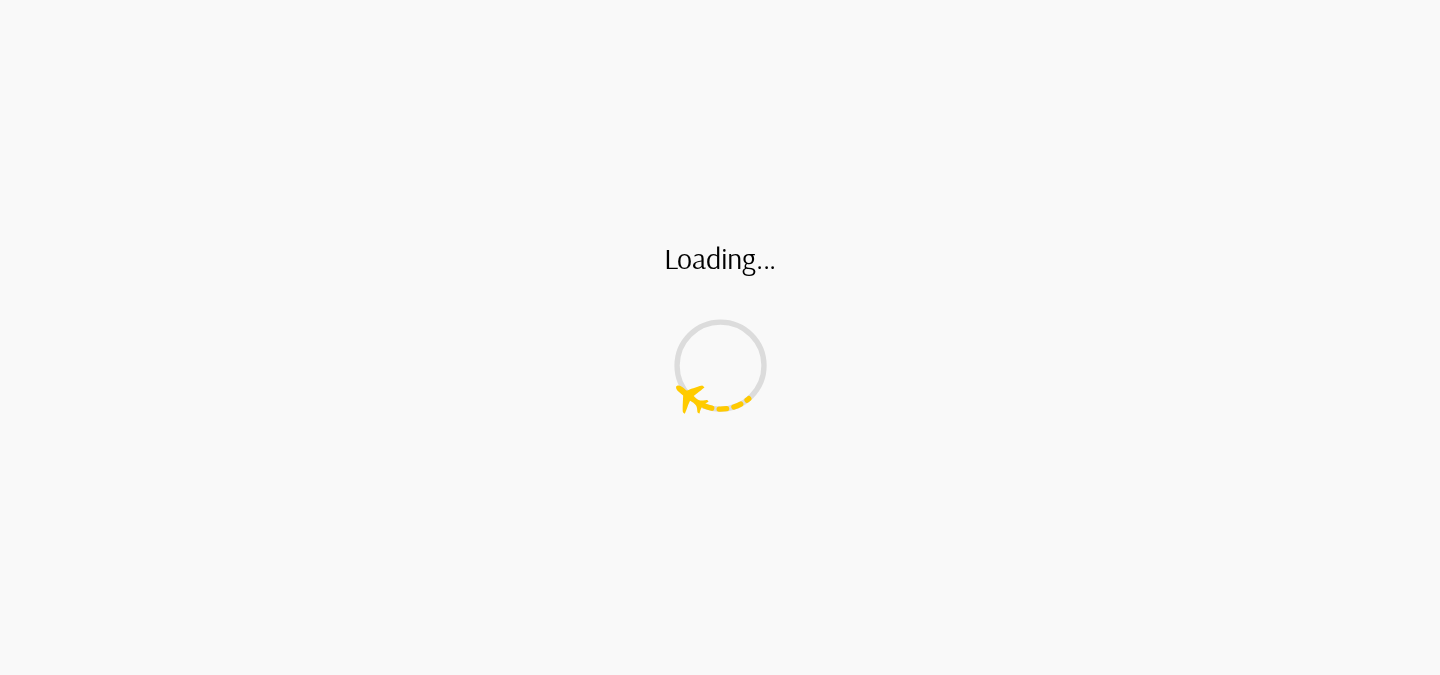 click on "Умный поиск" at bounding box center [377, 167] 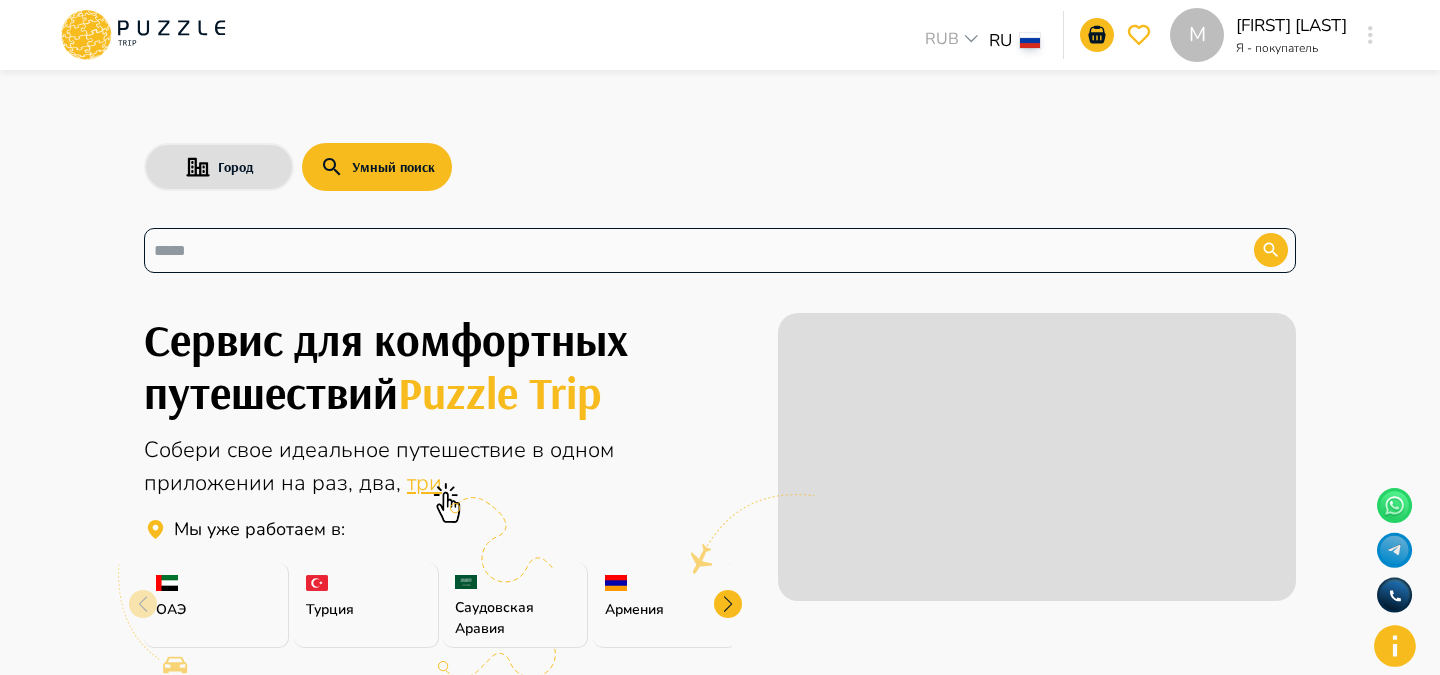 click at bounding box center [684, 250] 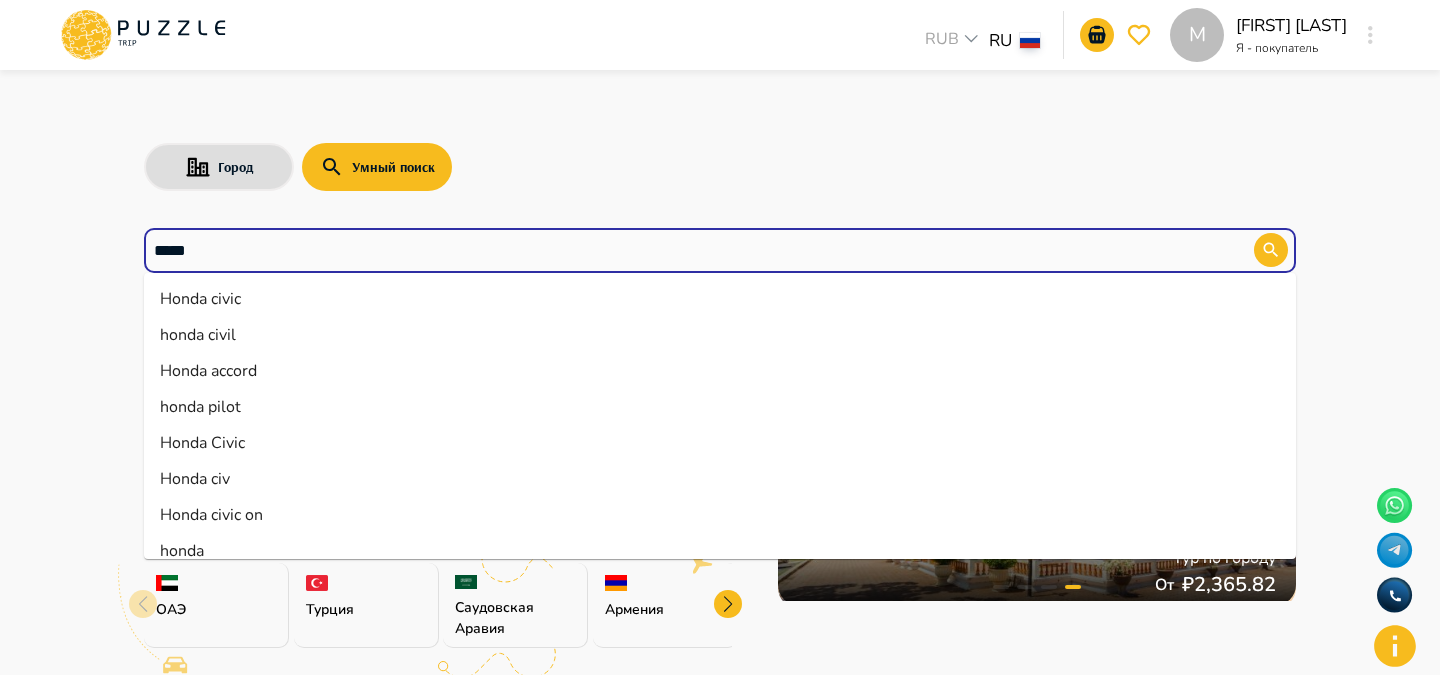 click on "Honda civic" at bounding box center [720, 299] 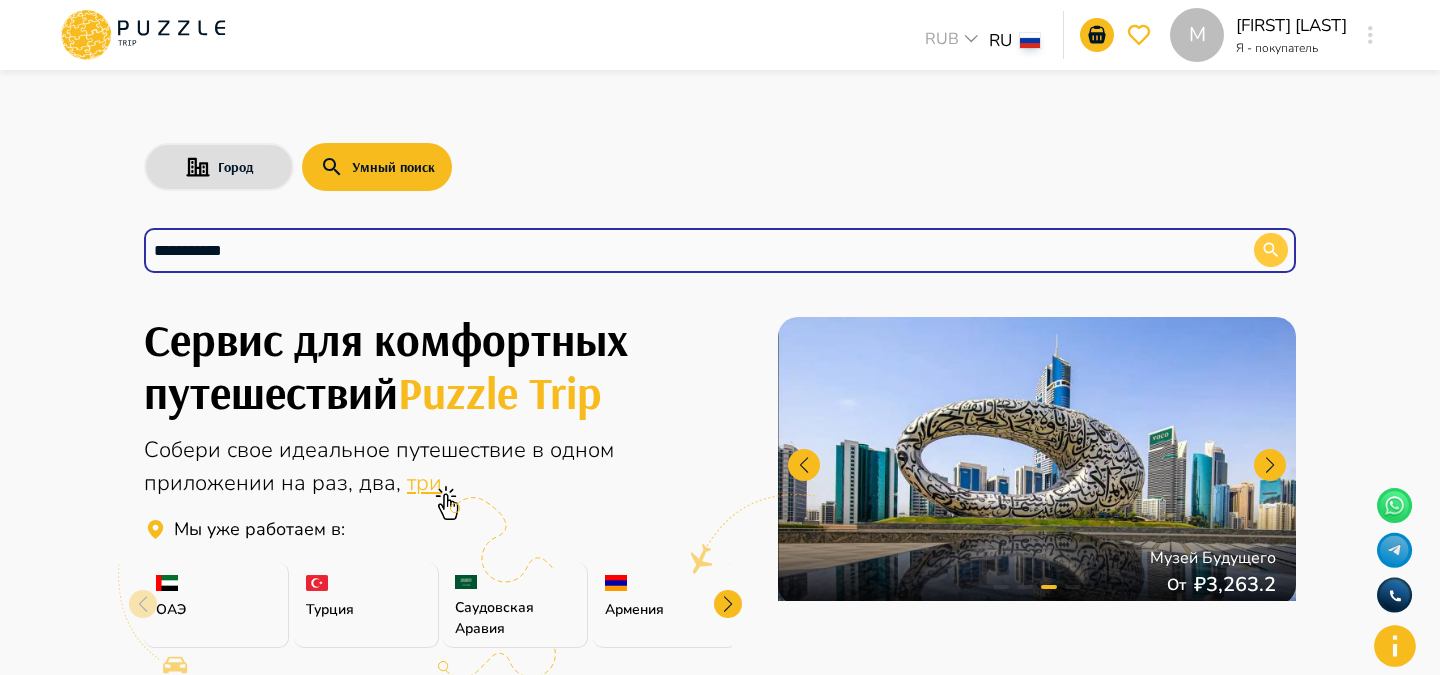 type on "**********" 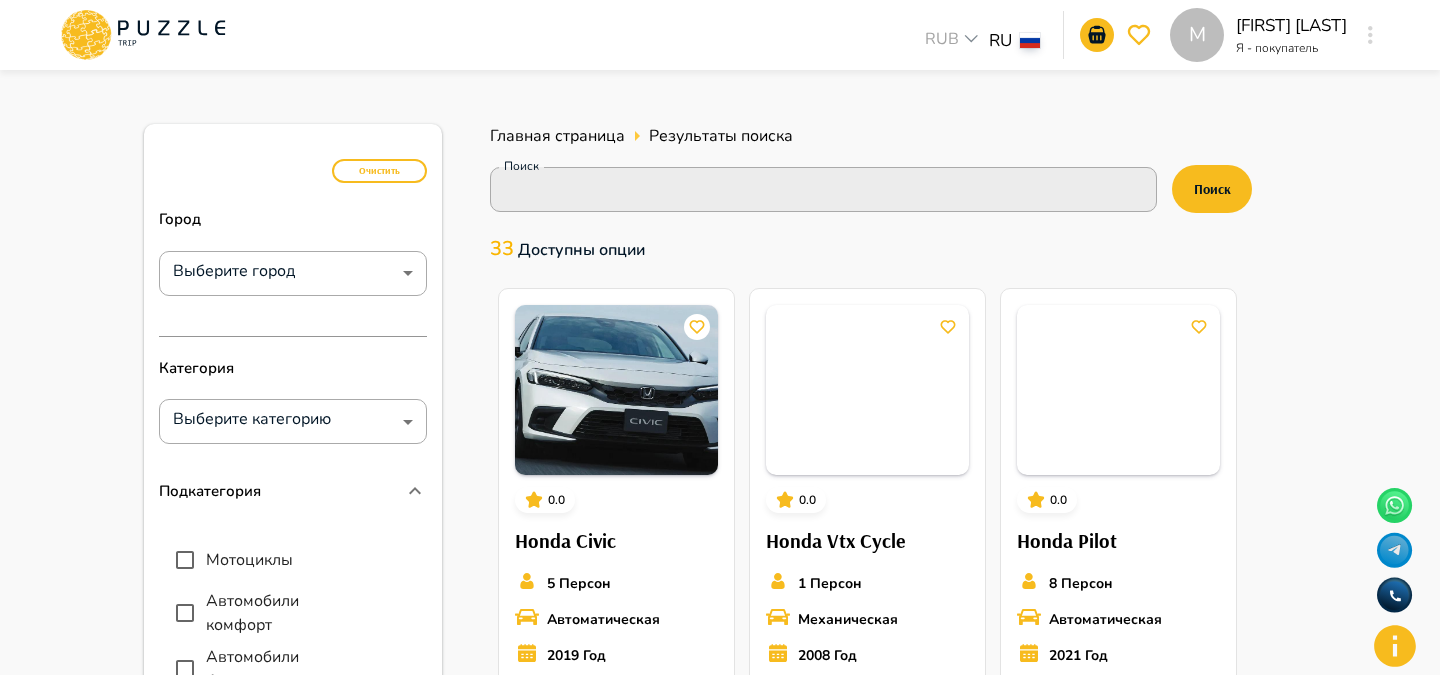type on "**********" 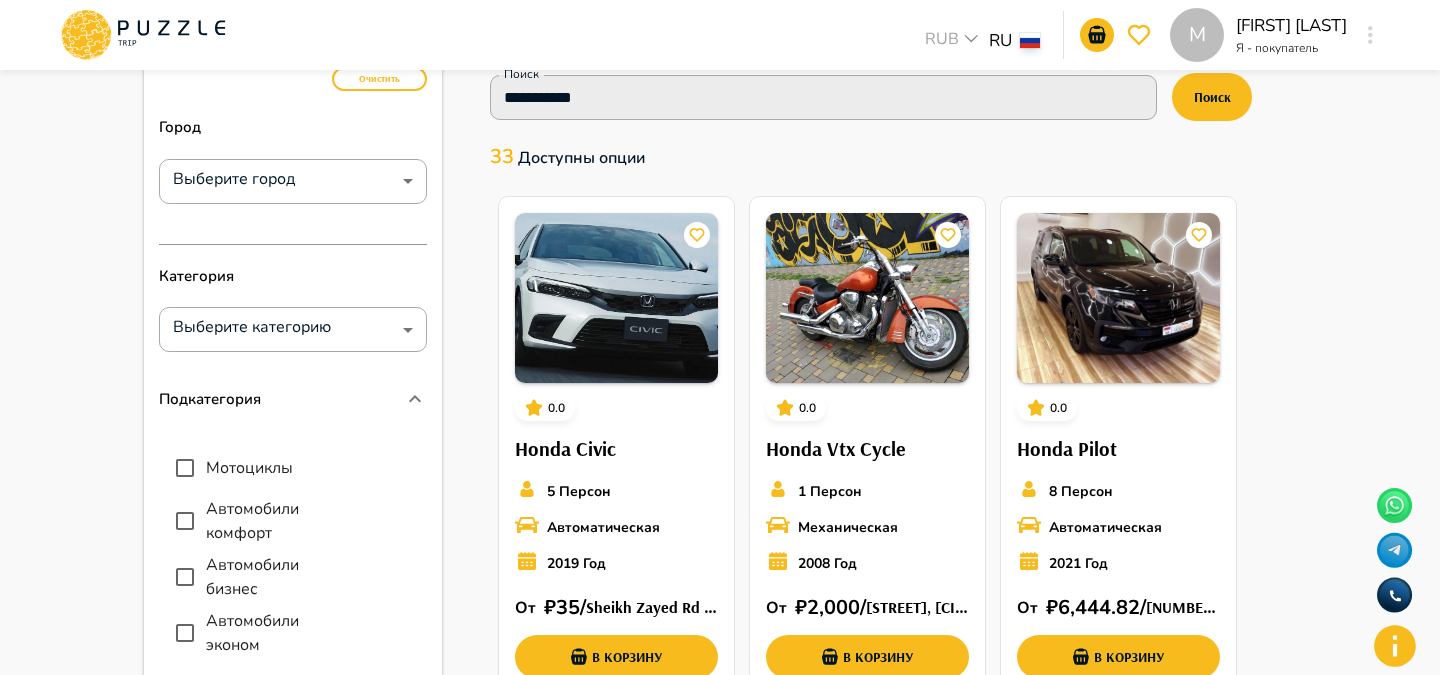 scroll, scrollTop: 82, scrollLeft: 0, axis: vertical 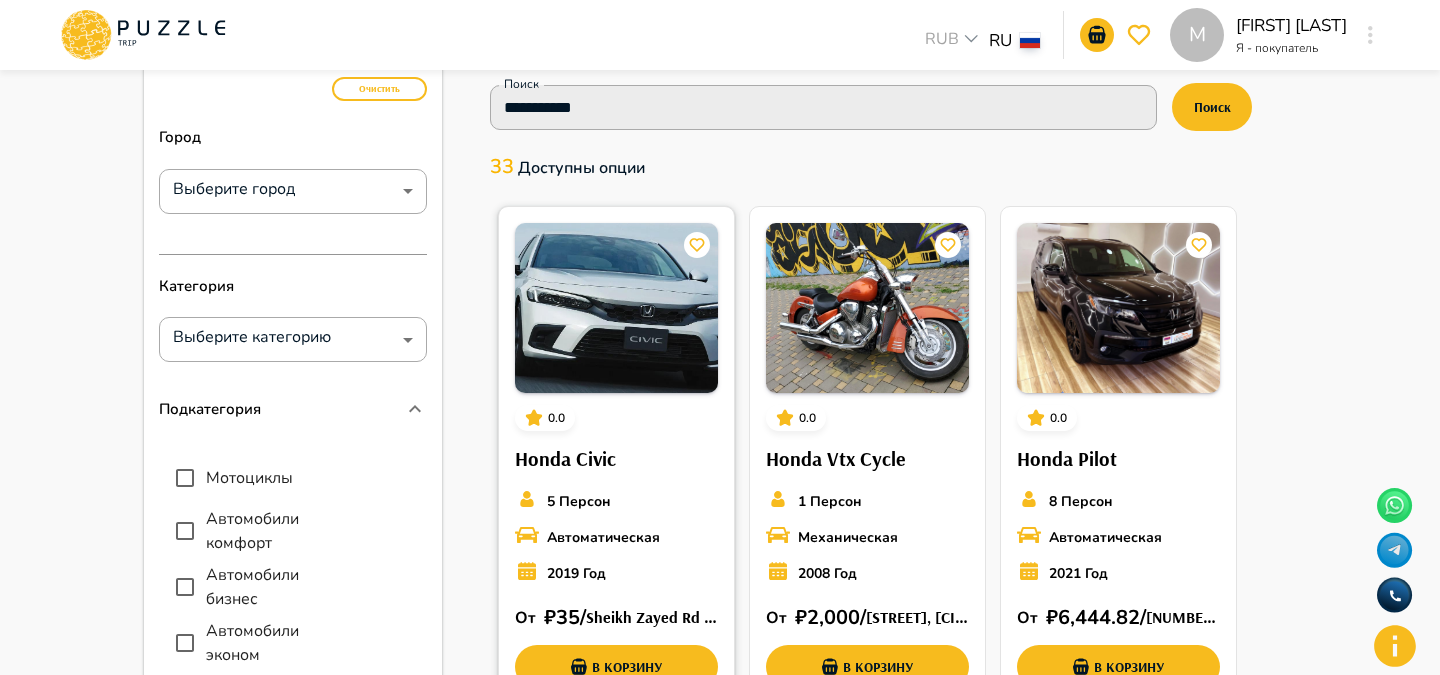 click at bounding box center (616, 308) 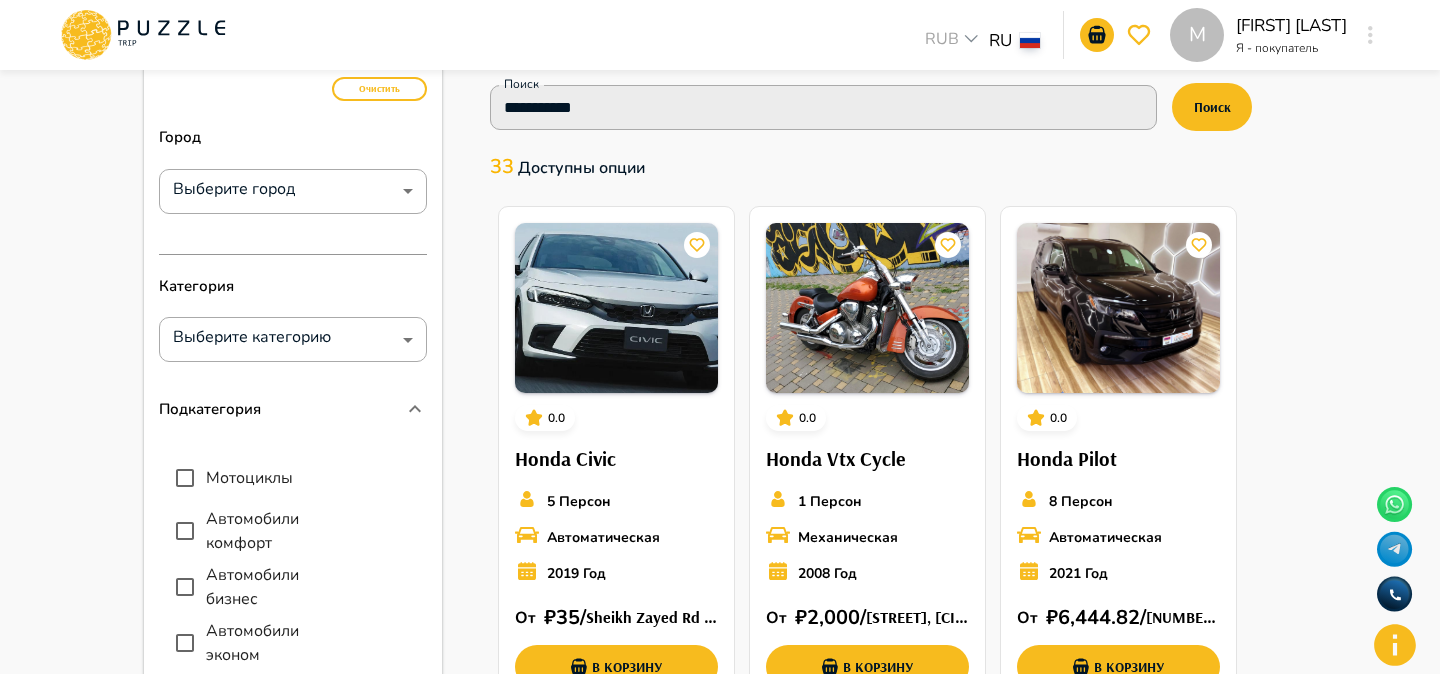 click on "M" at bounding box center (1370, 35) 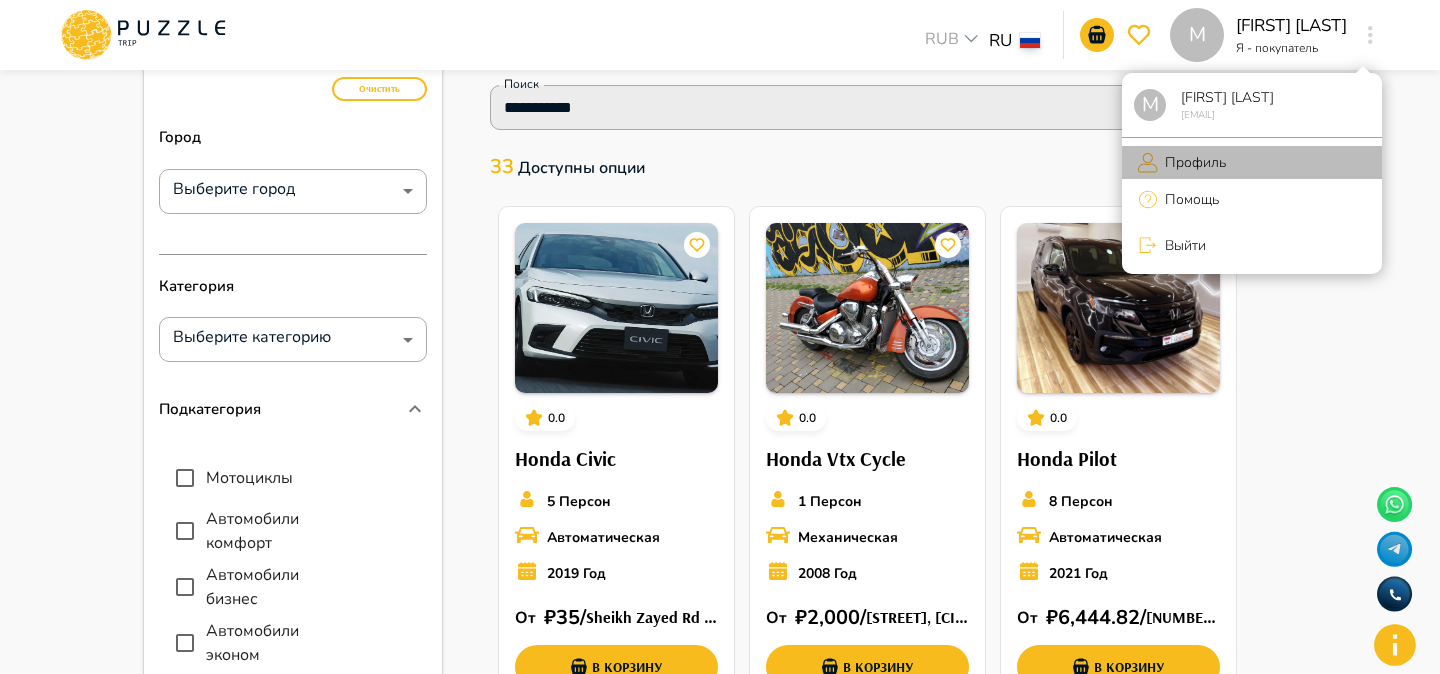 click on "Профиль" at bounding box center [1192, 162] 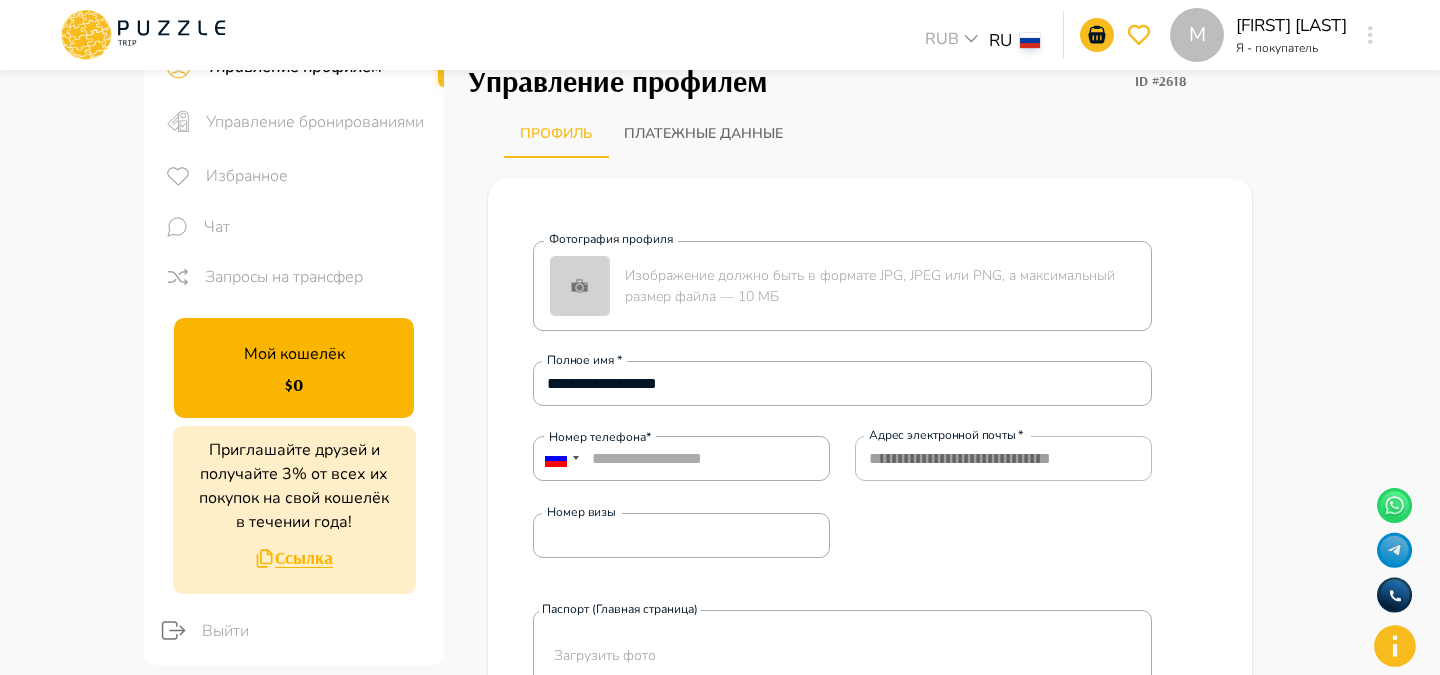 scroll, scrollTop: 0, scrollLeft: 0, axis: both 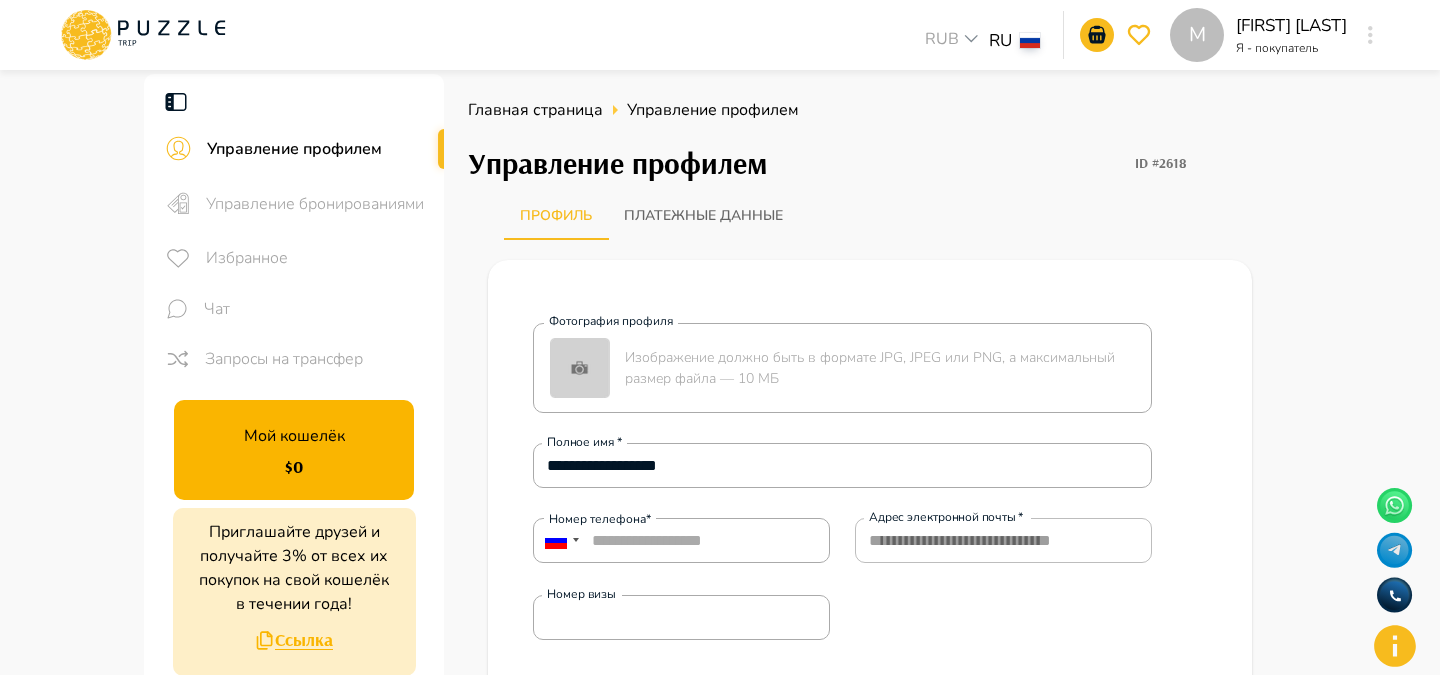 click on "Управление бронированиями" at bounding box center (317, 204) 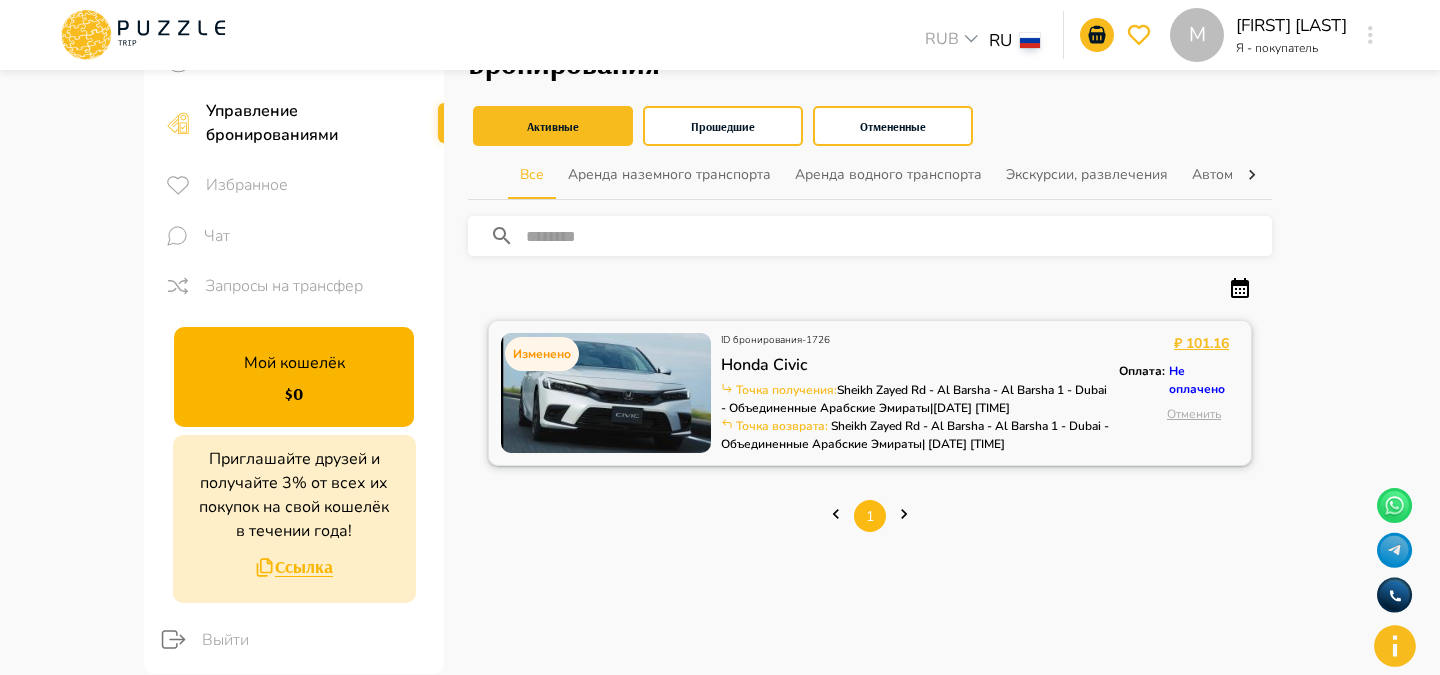 scroll, scrollTop: 90, scrollLeft: 0, axis: vertical 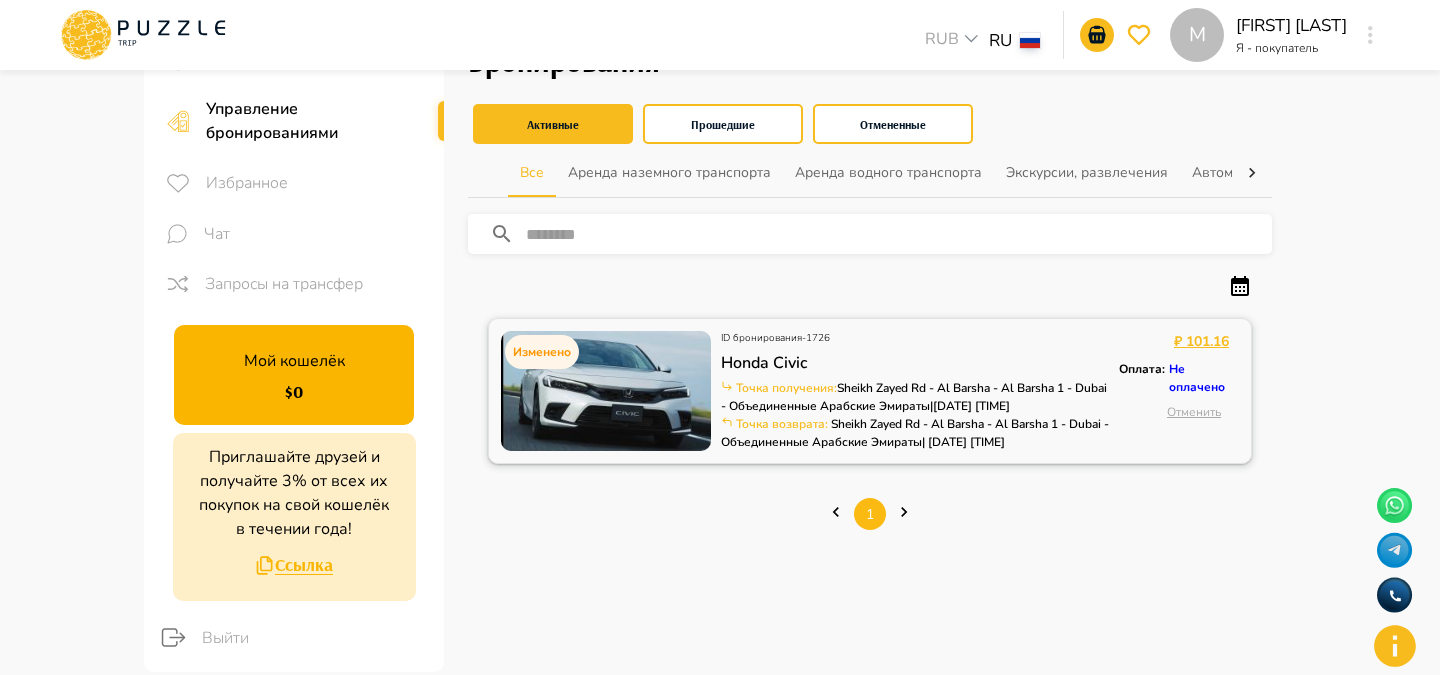 click at bounding box center [606, 391] 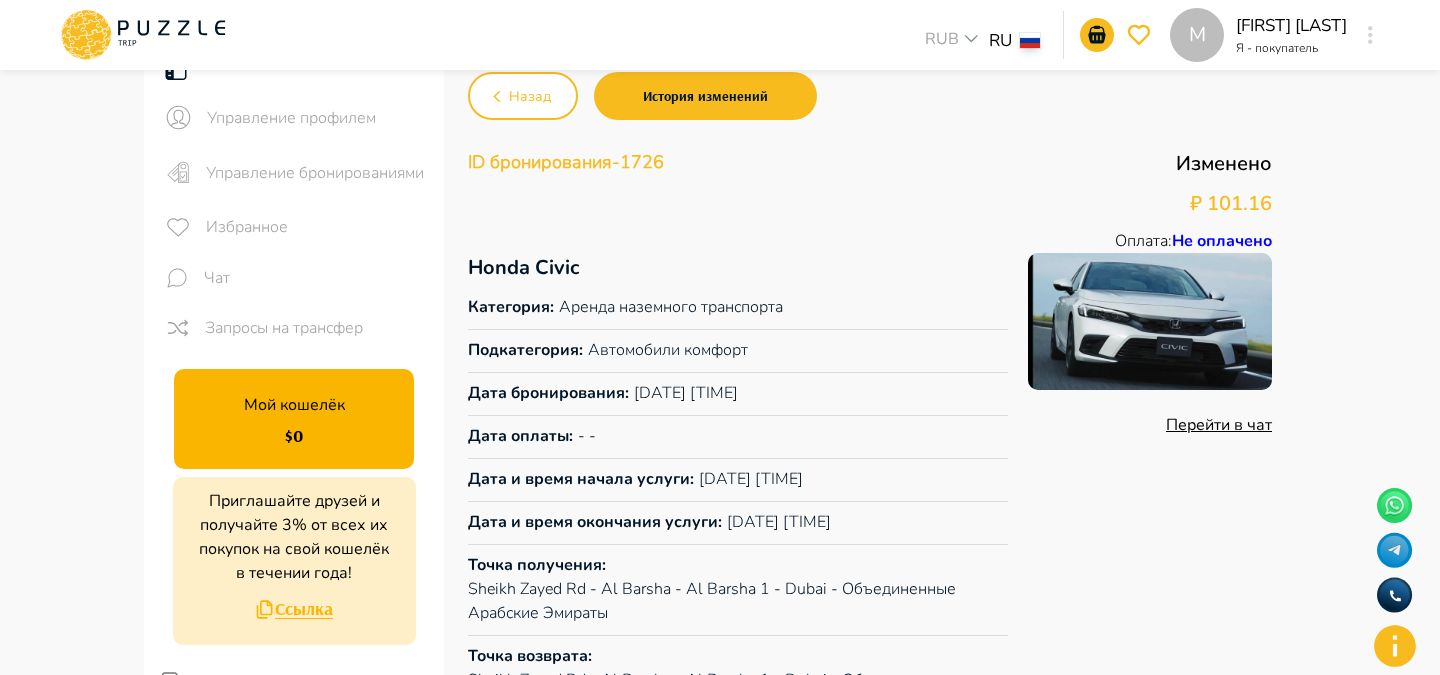scroll, scrollTop: 33, scrollLeft: 0, axis: vertical 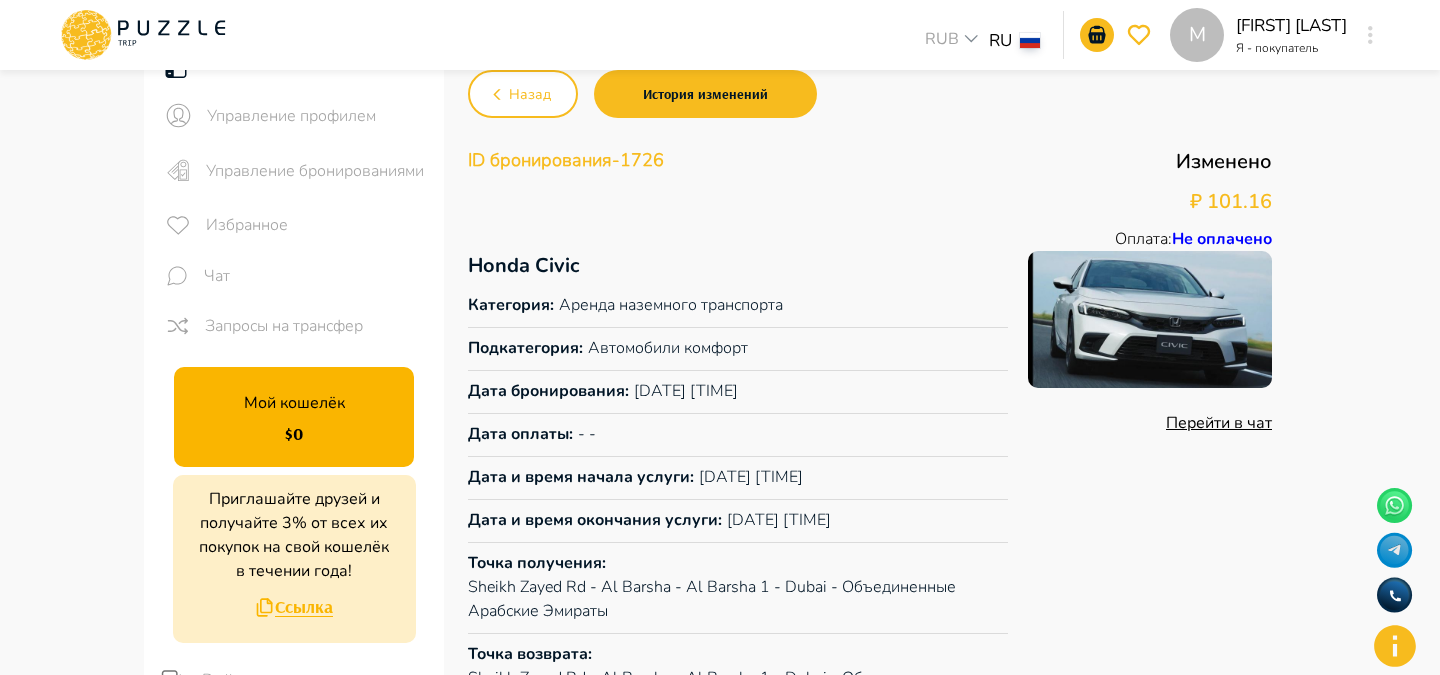 drag, startPoint x: 698, startPoint y: 471, endPoint x: 843, endPoint y: 476, distance: 145.08618 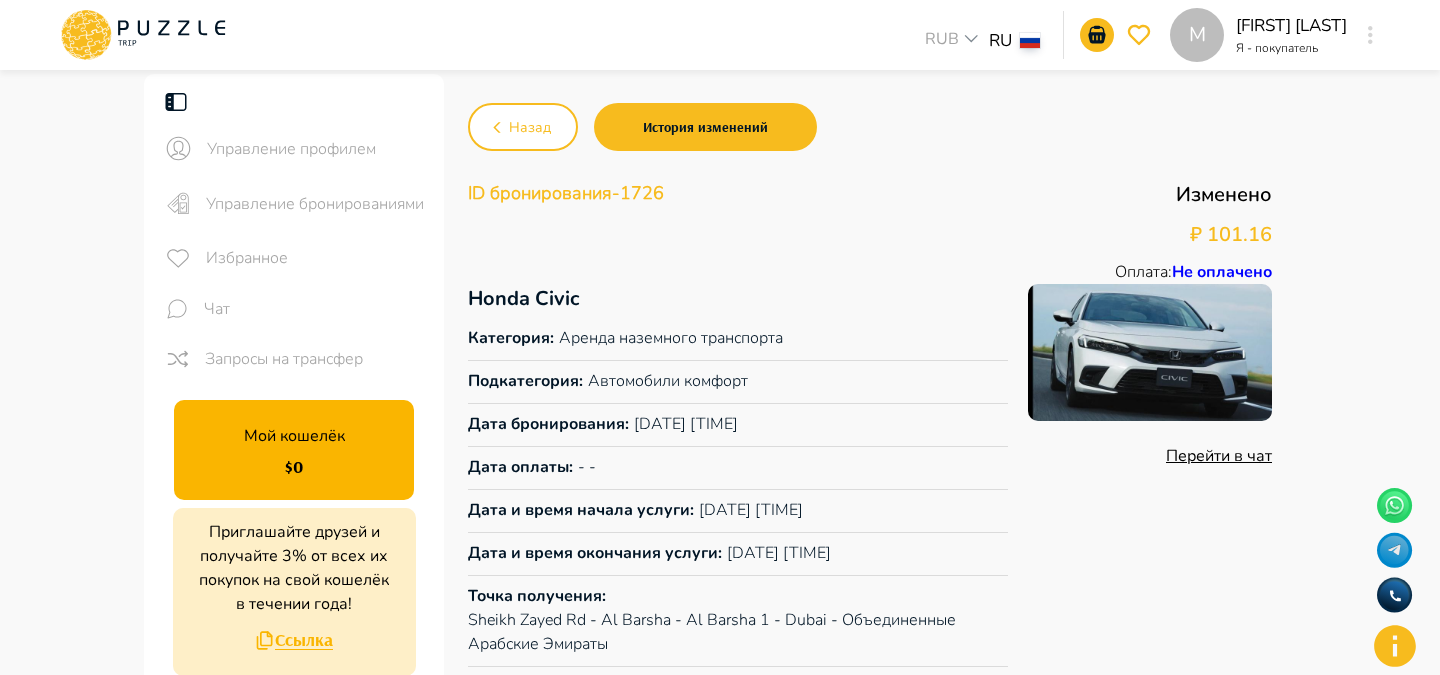 click on "Honda Civic" at bounding box center (738, 299) 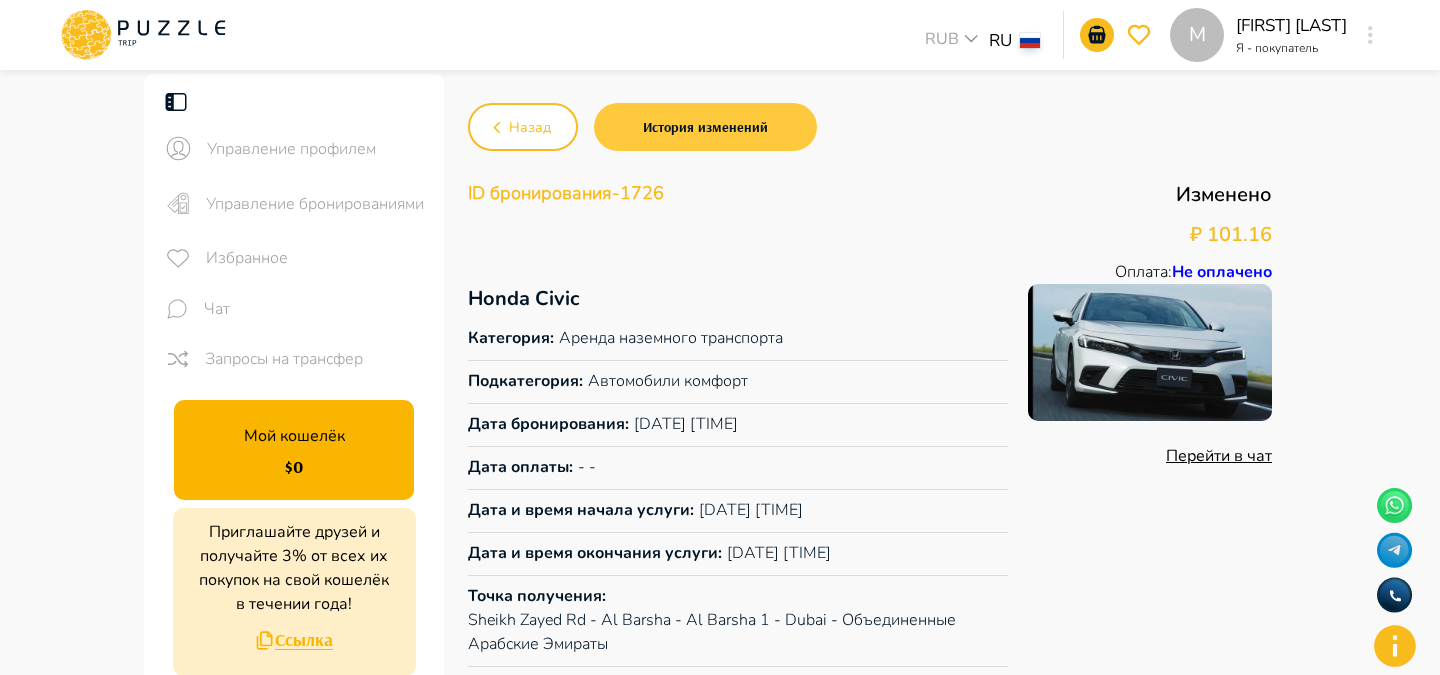 click on "История изменений" at bounding box center (705, 127) 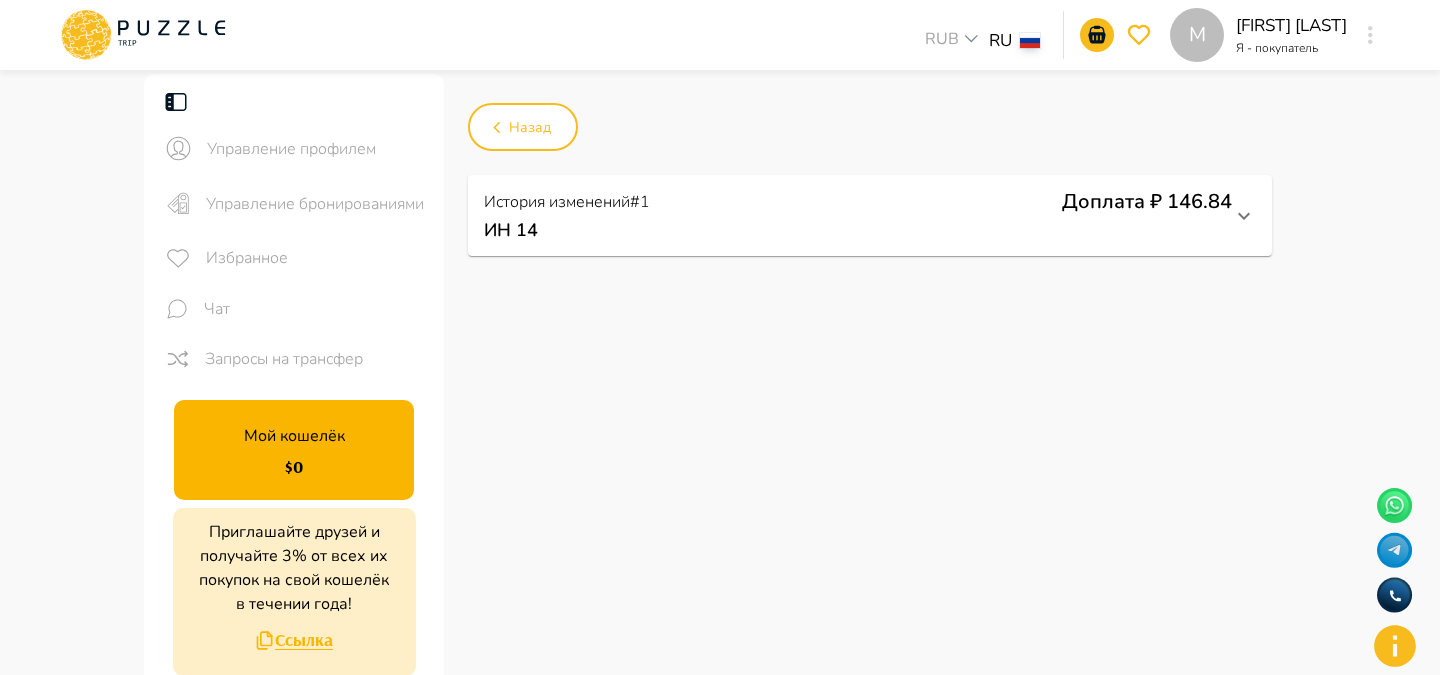 click on "ИН 14" at bounding box center (858, 230) 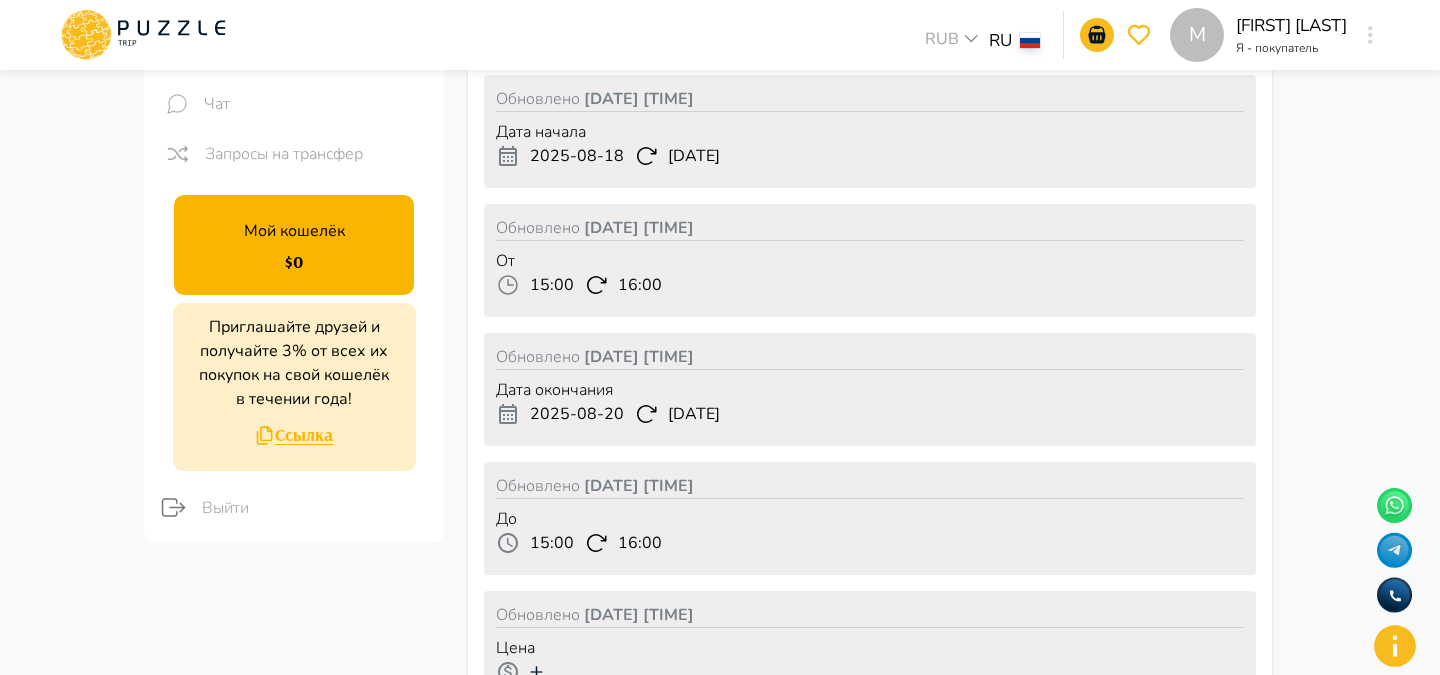 scroll, scrollTop: 203, scrollLeft: 0, axis: vertical 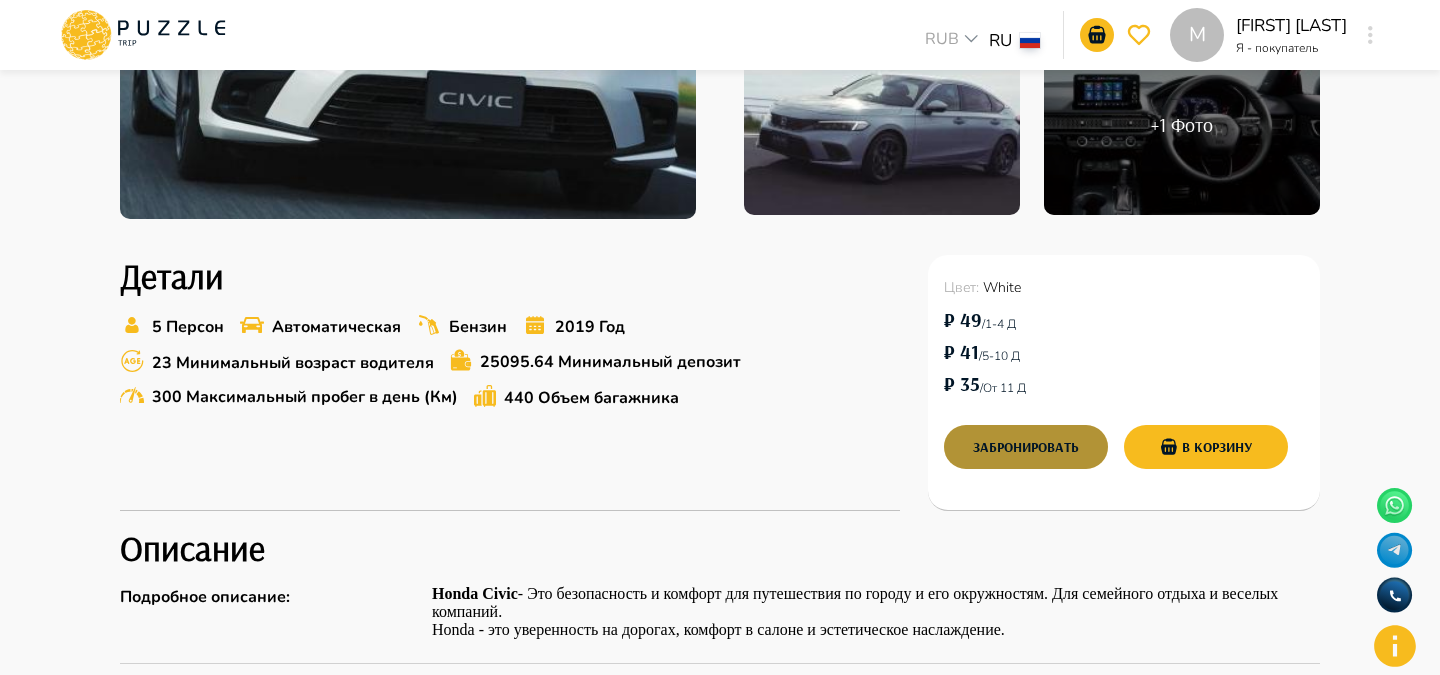 click on "Забронировать" at bounding box center [1026, 447] 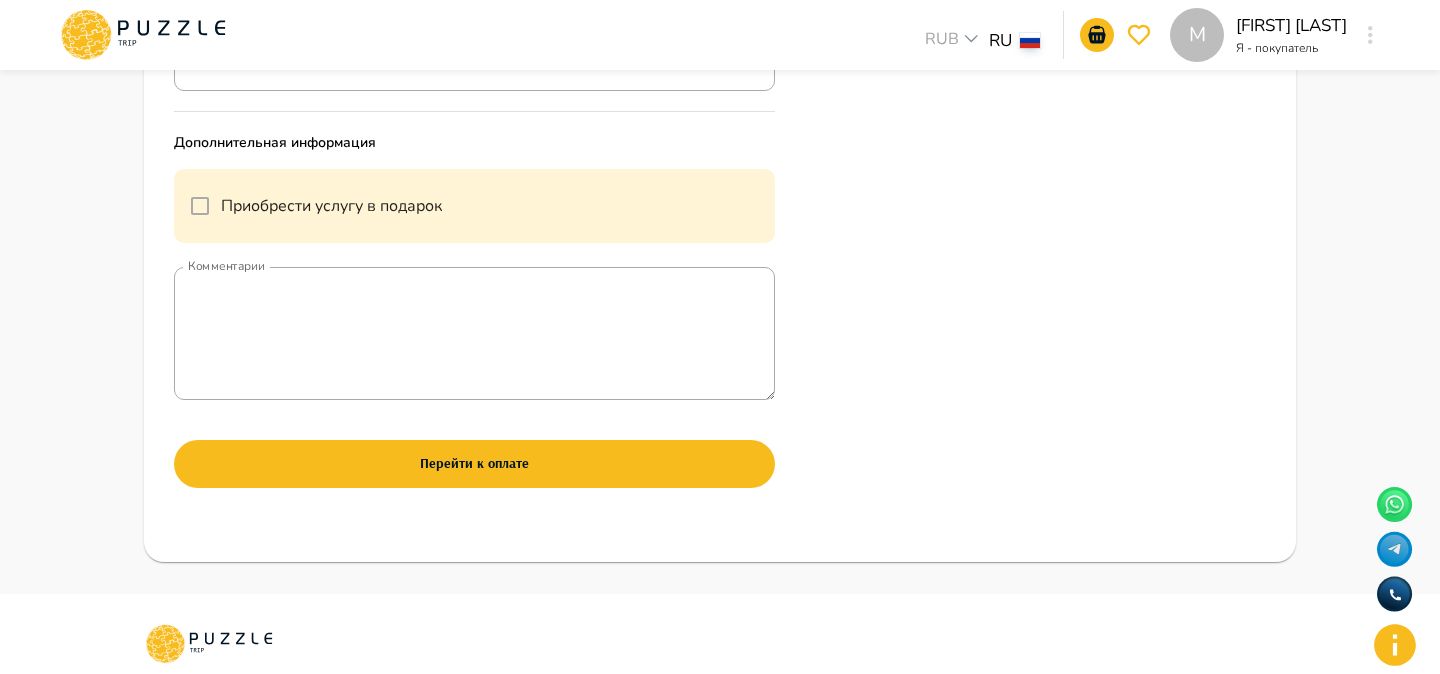 scroll, scrollTop: 488, scrollLeft: 0, axis: vertical 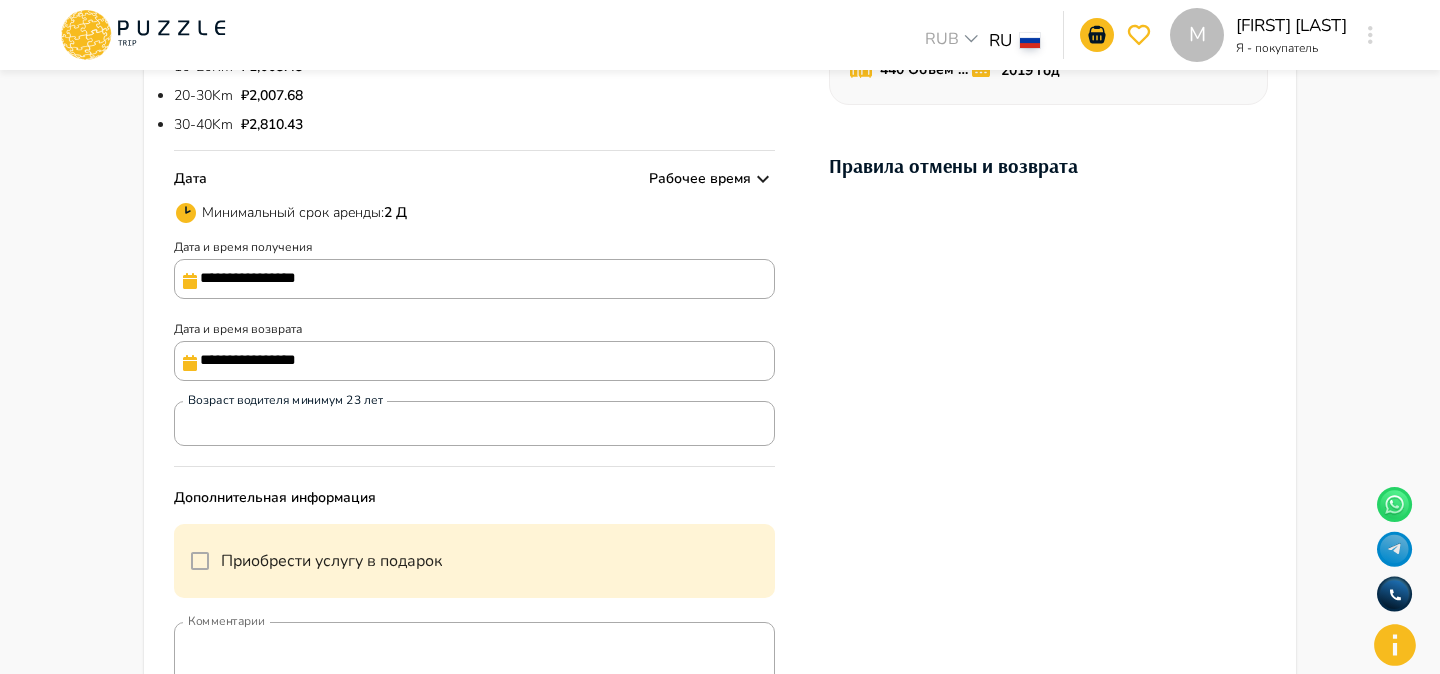 click on "**********" at bounding box center [474, 279] 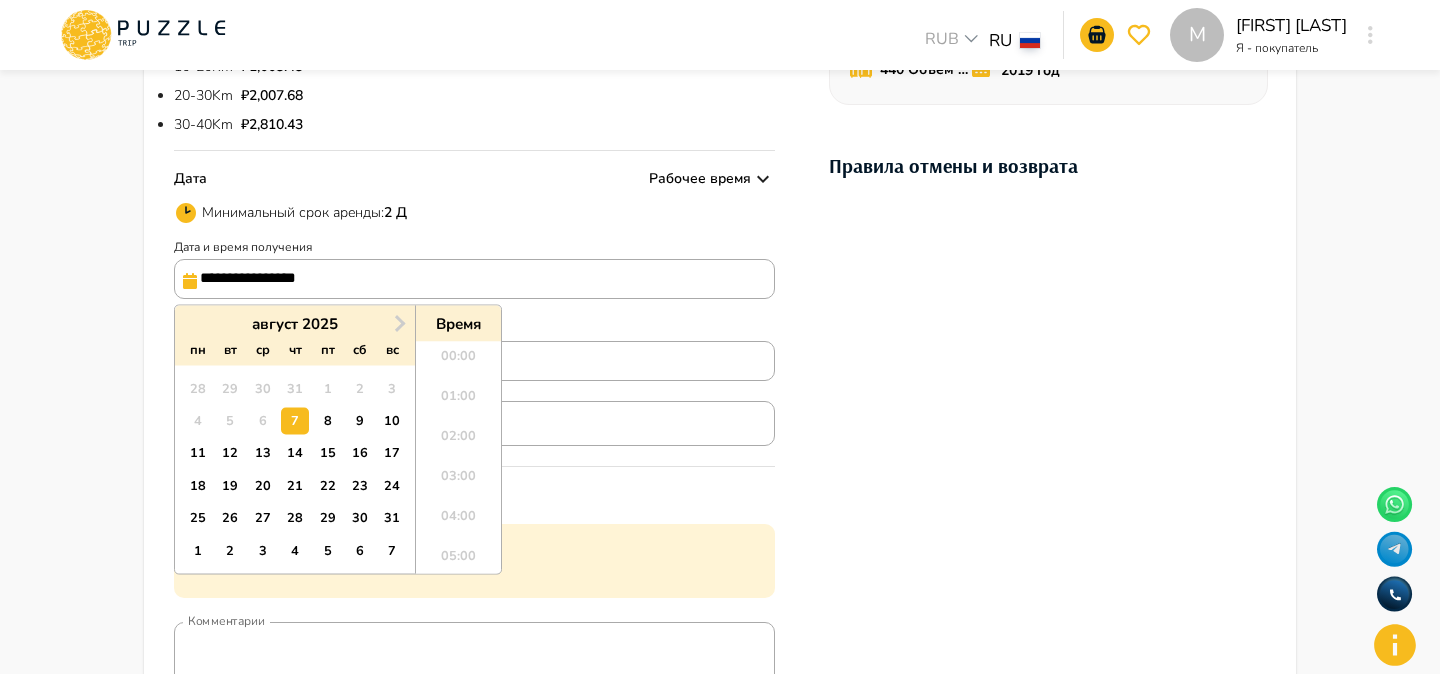 scroll, scrollTop: 584, scrollLeft: 0, axis: vertical 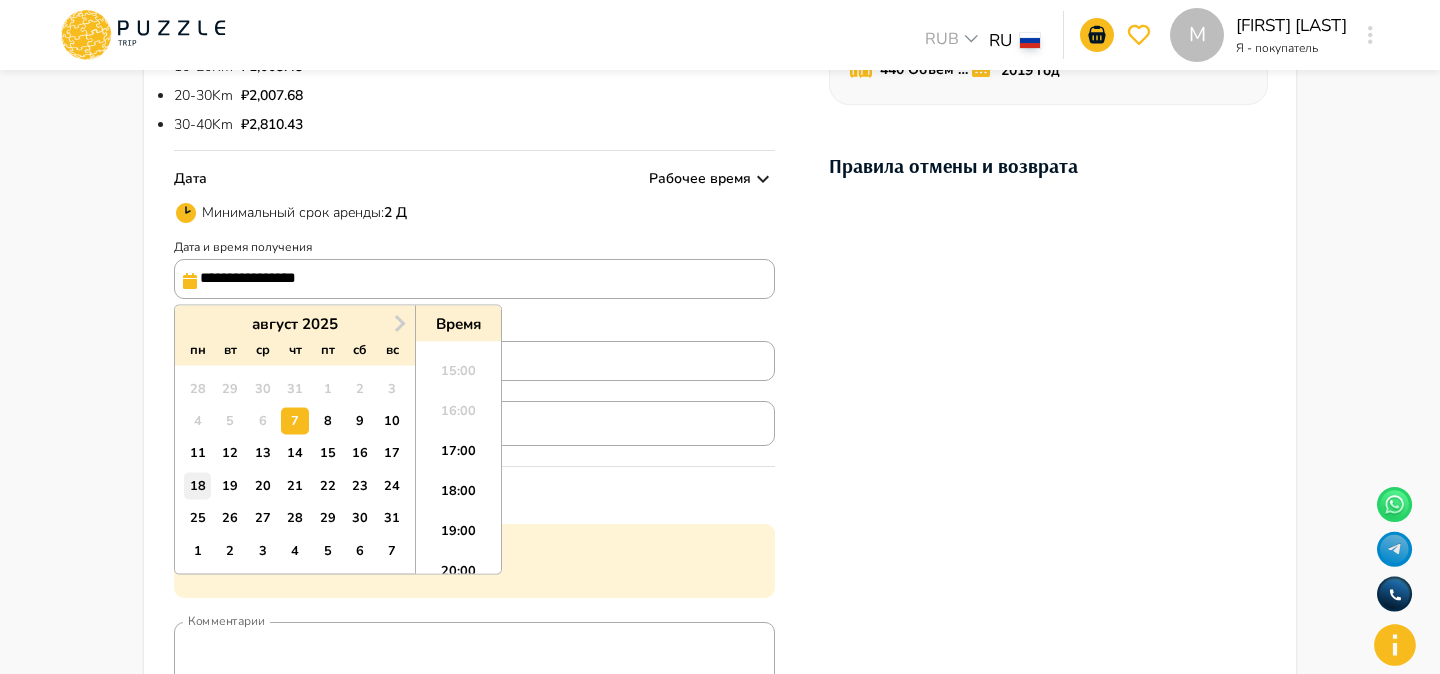 click on "18" at bounding box center (197, 485) 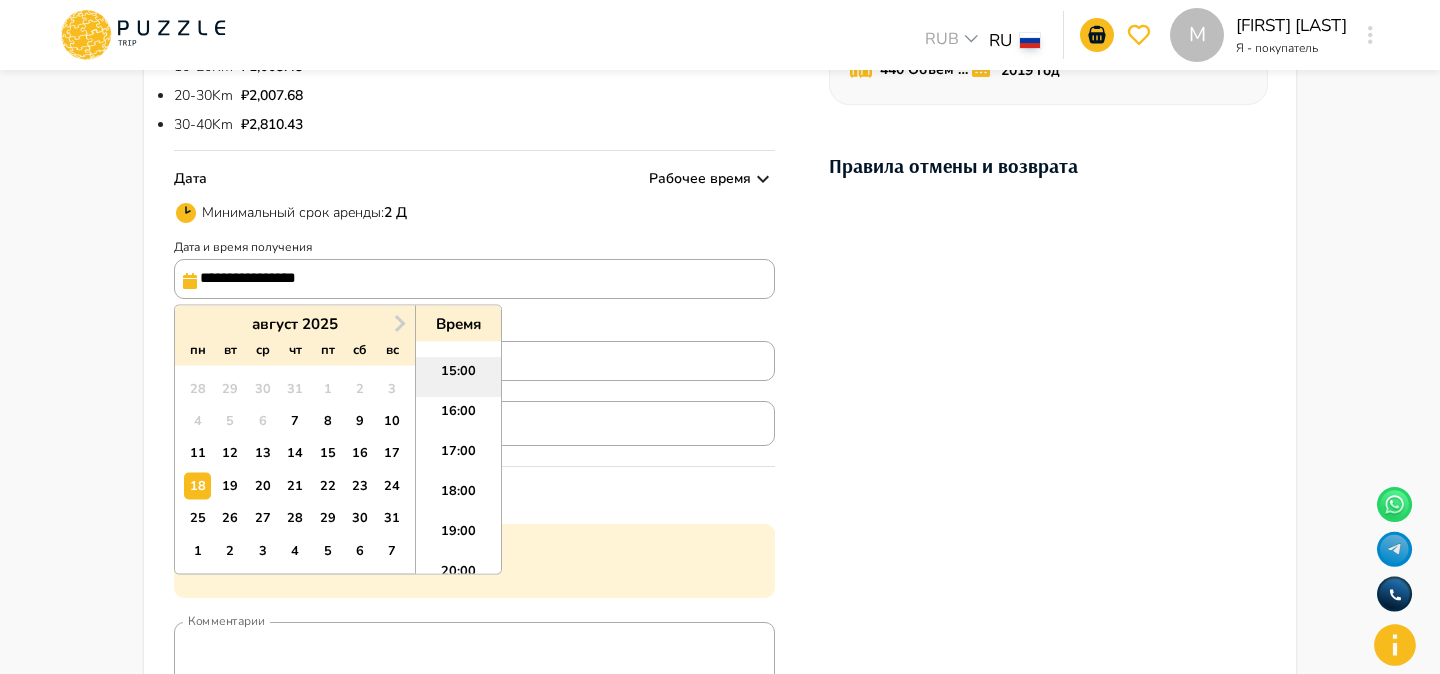 click on "15:00" at bounding box center (458, 378) 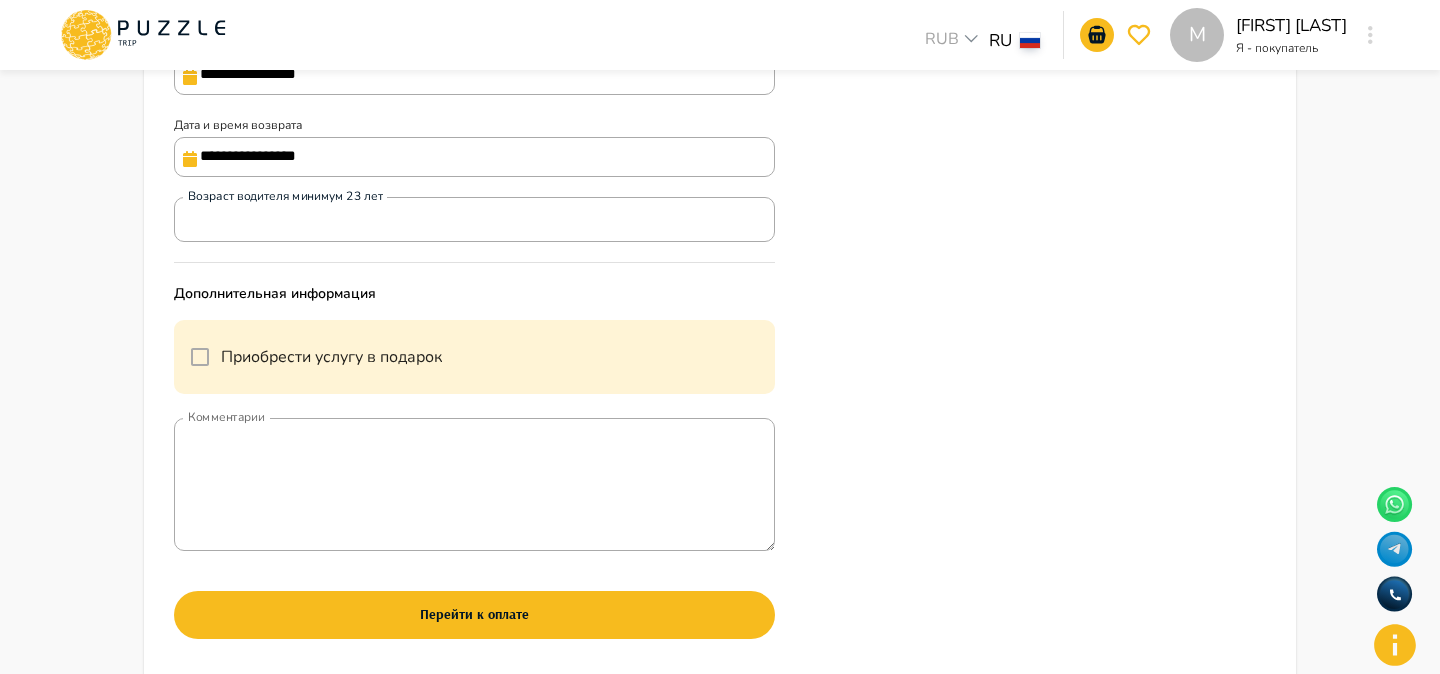scroll, scrollTop: 767, scrollLeft: 0, axis: vertical 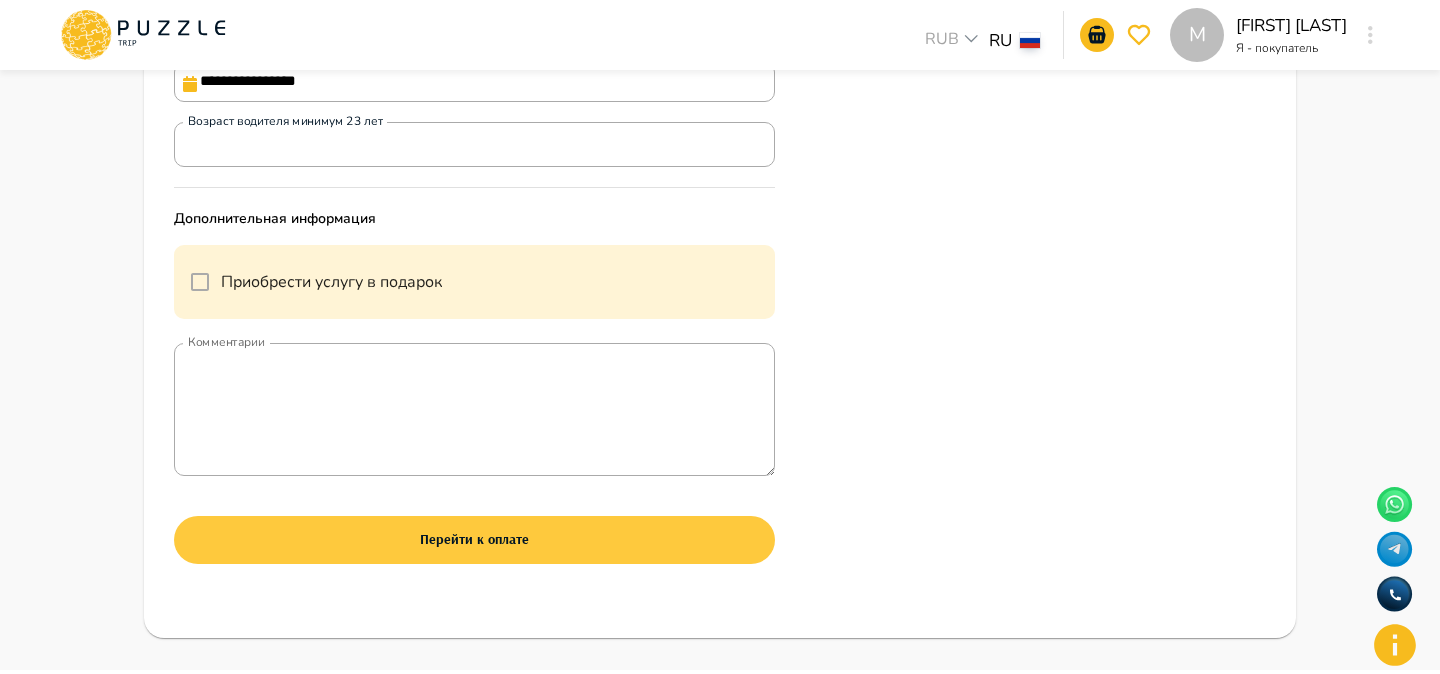 click on "Перейти к оплате" at bounding box center [474, 540] 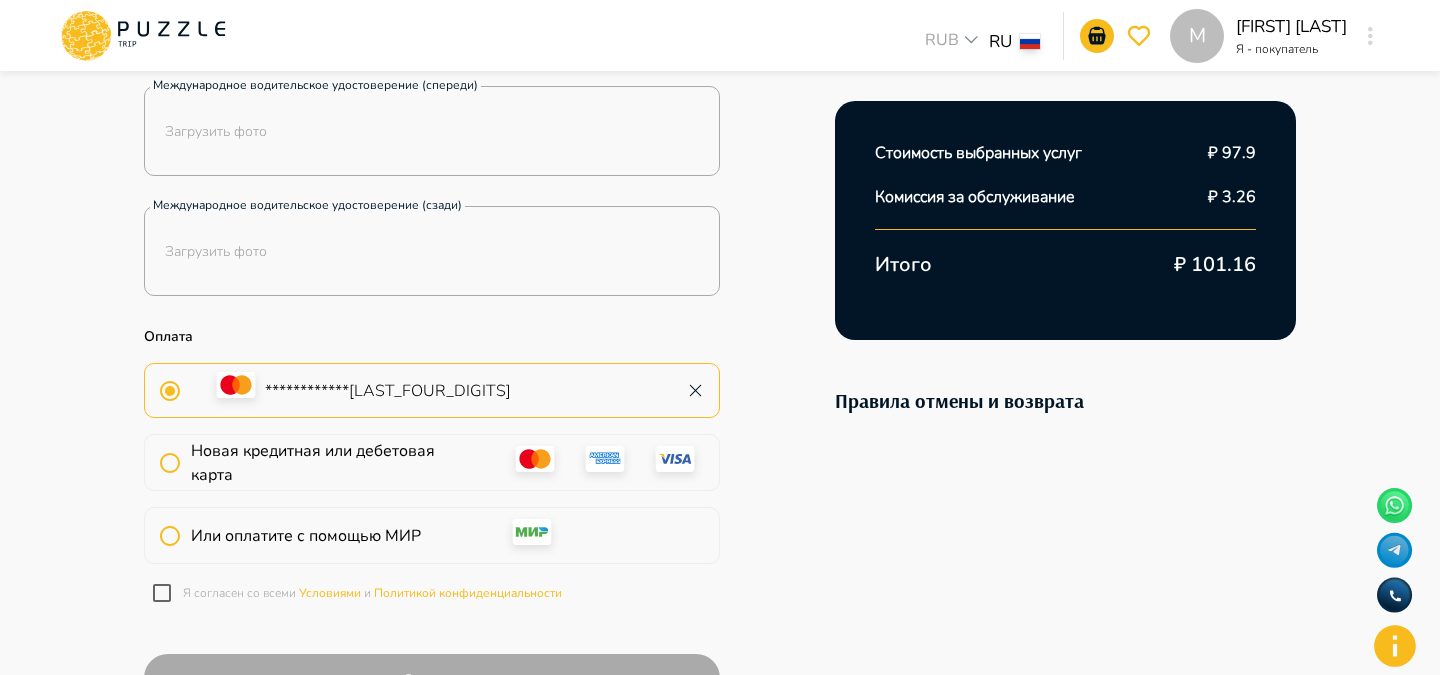 scroll, scrollTop: 611, scrollLeft: 0, axis: vertical 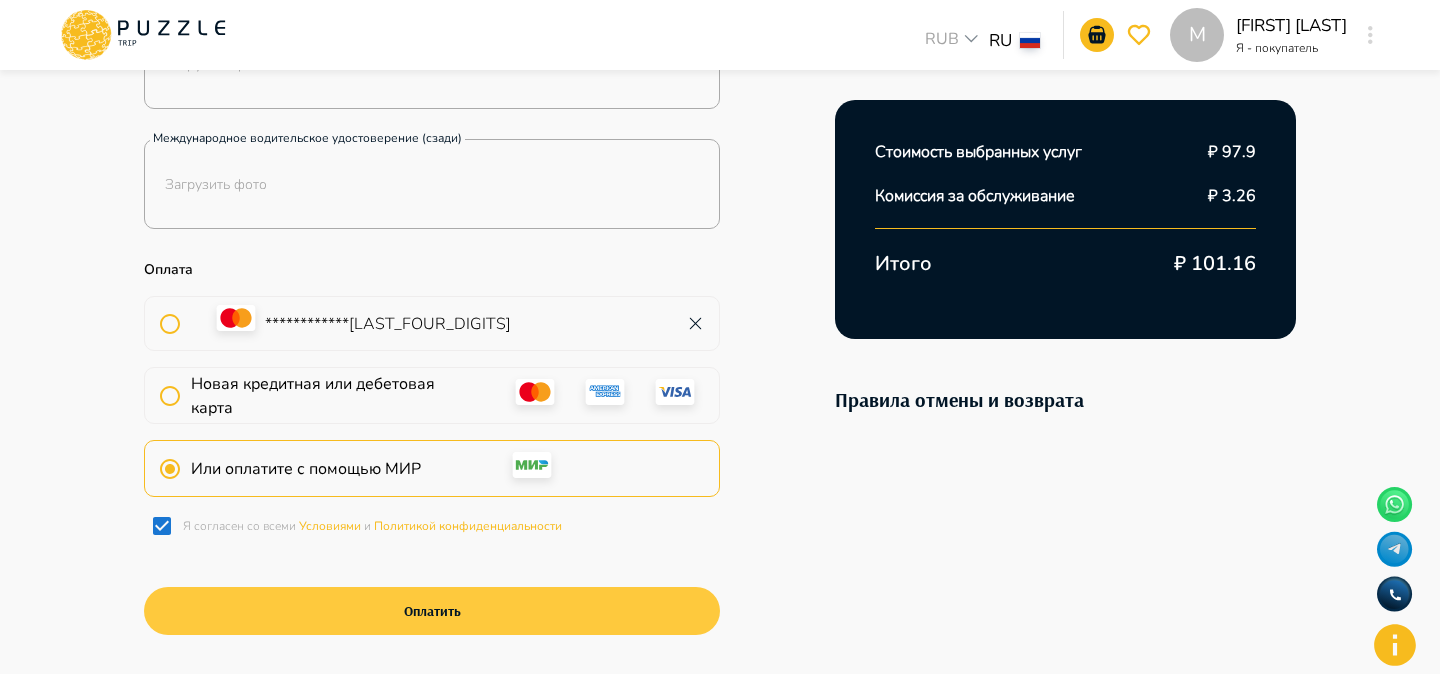 click on "Оплатить" at bounding box center (432, 611) 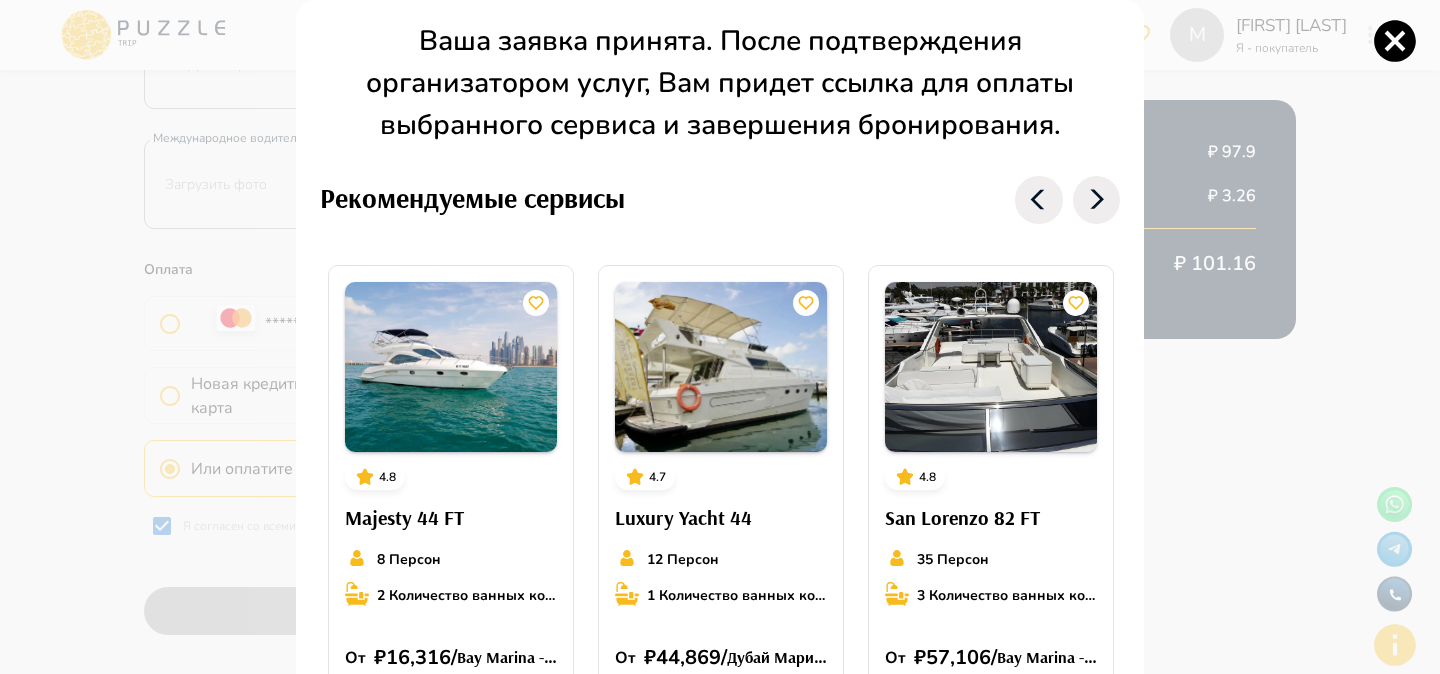 click 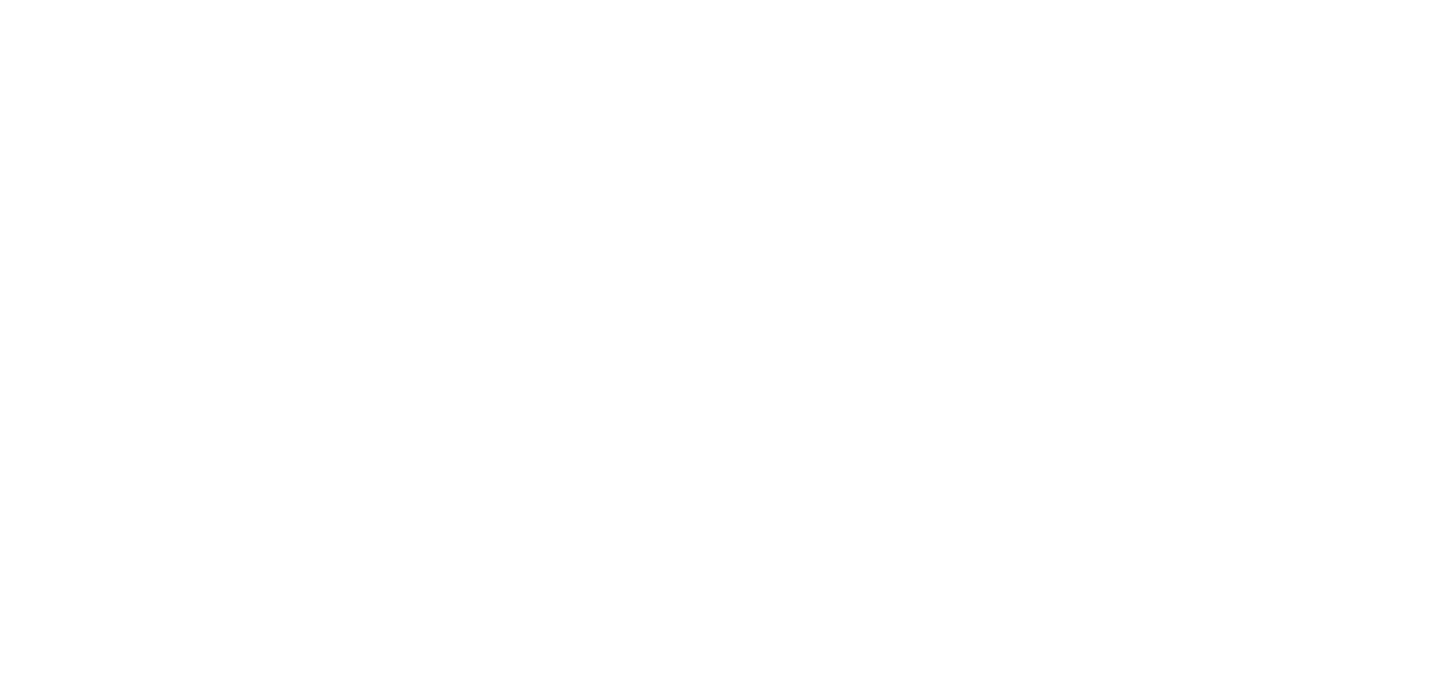 scroll, scrollTop: 0, scrollLeft: 0, axis: both 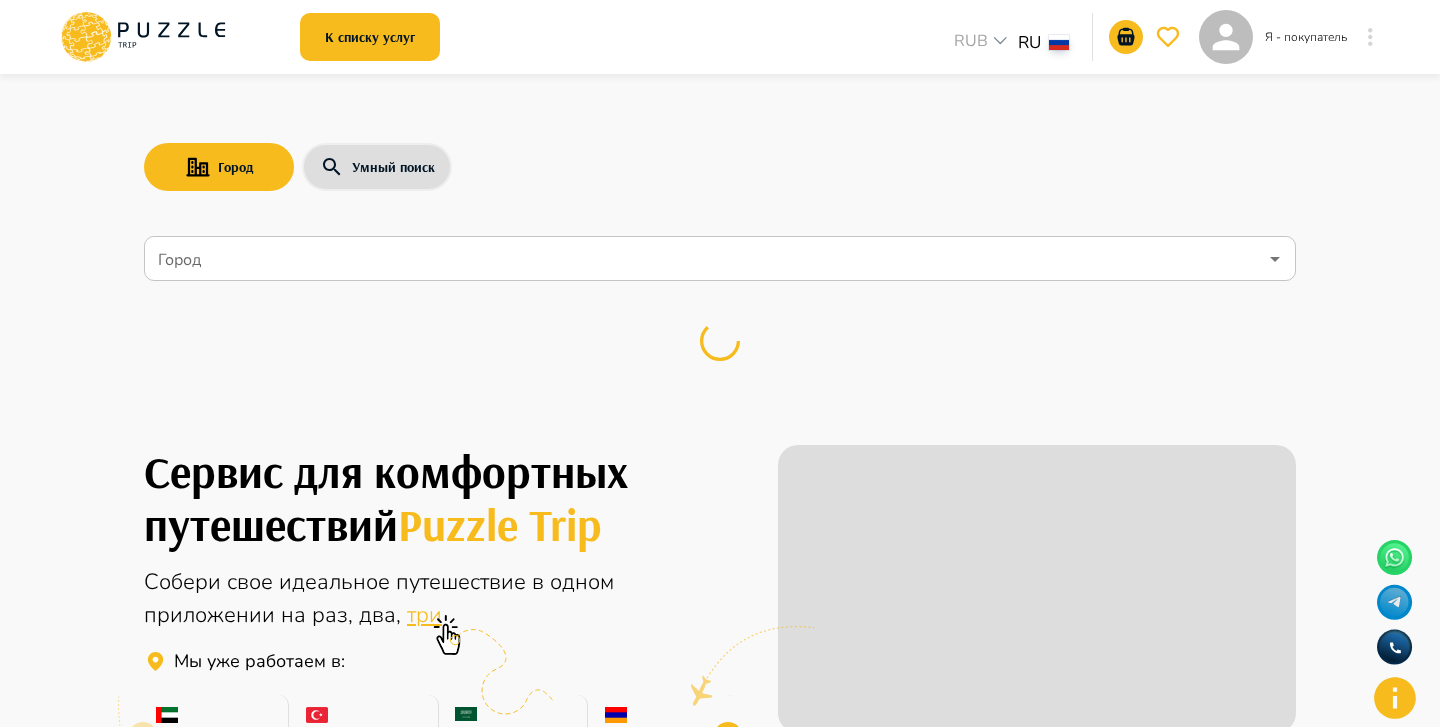 click at bounding box center (1370, 37) 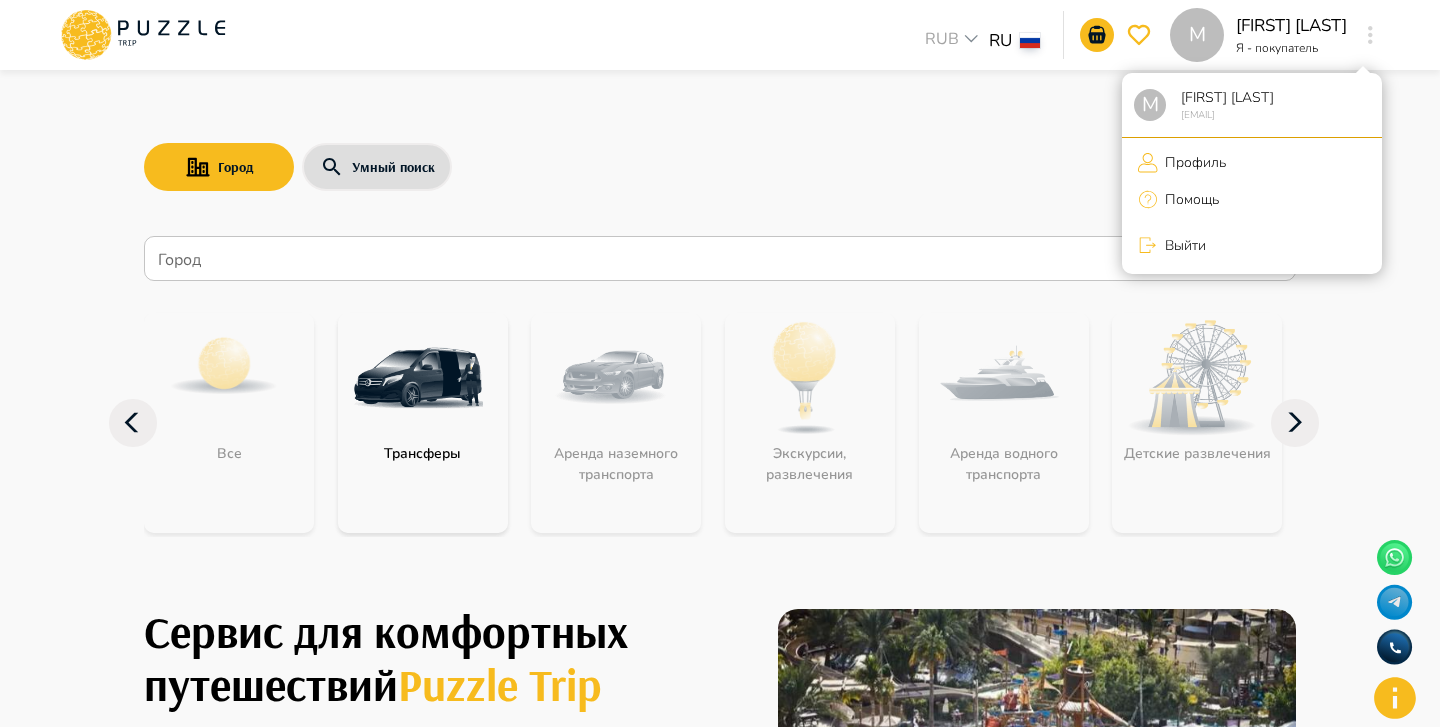 click on "Профиль" at bounding box center [1192, 162] 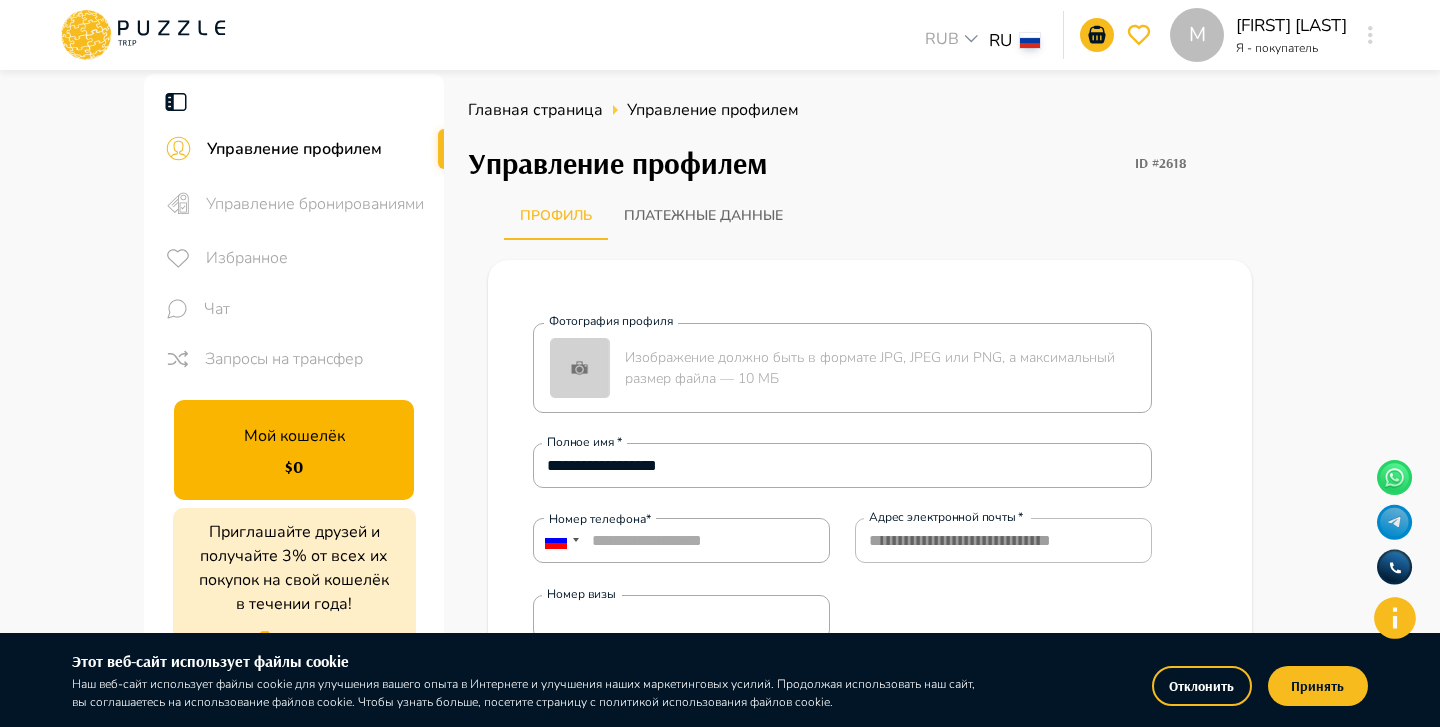 click on "Управление бронированиями" at bounding box center (294, 203) 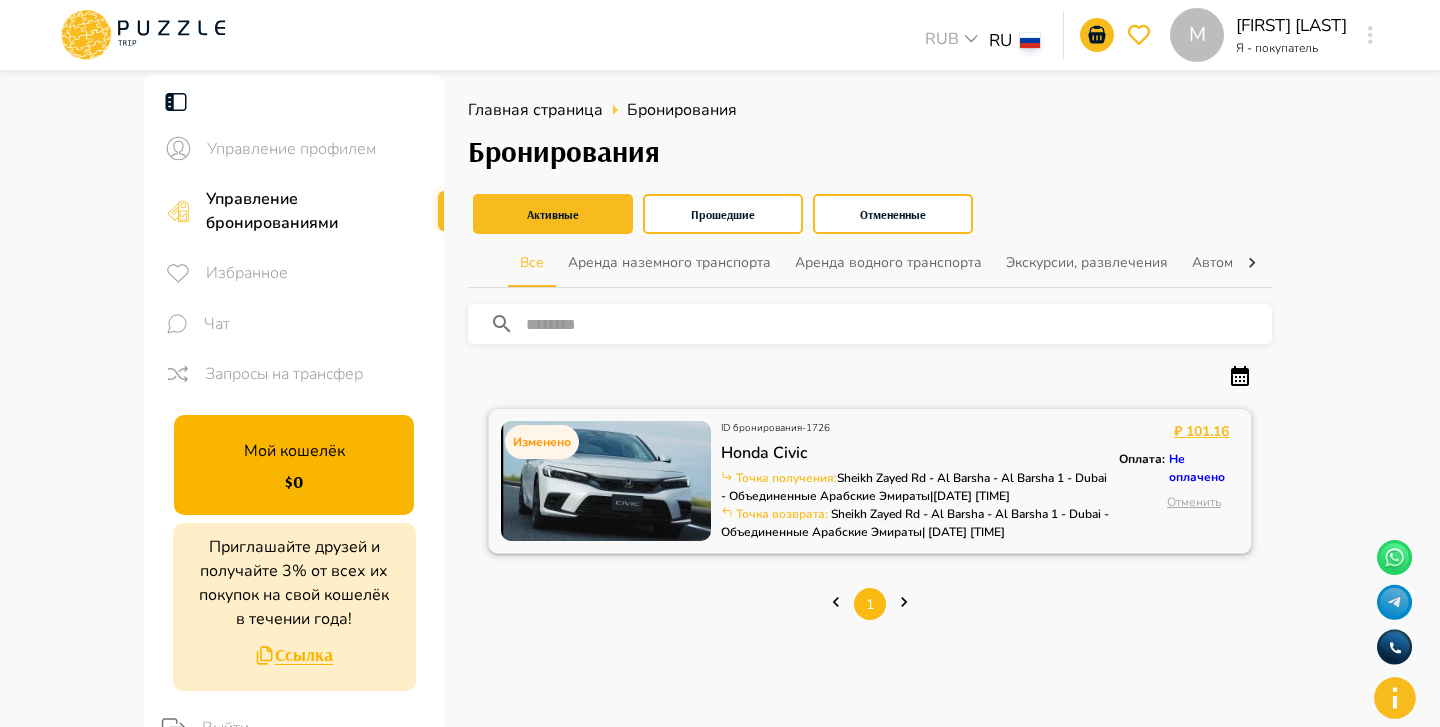 click at bounding box center (606, 481) 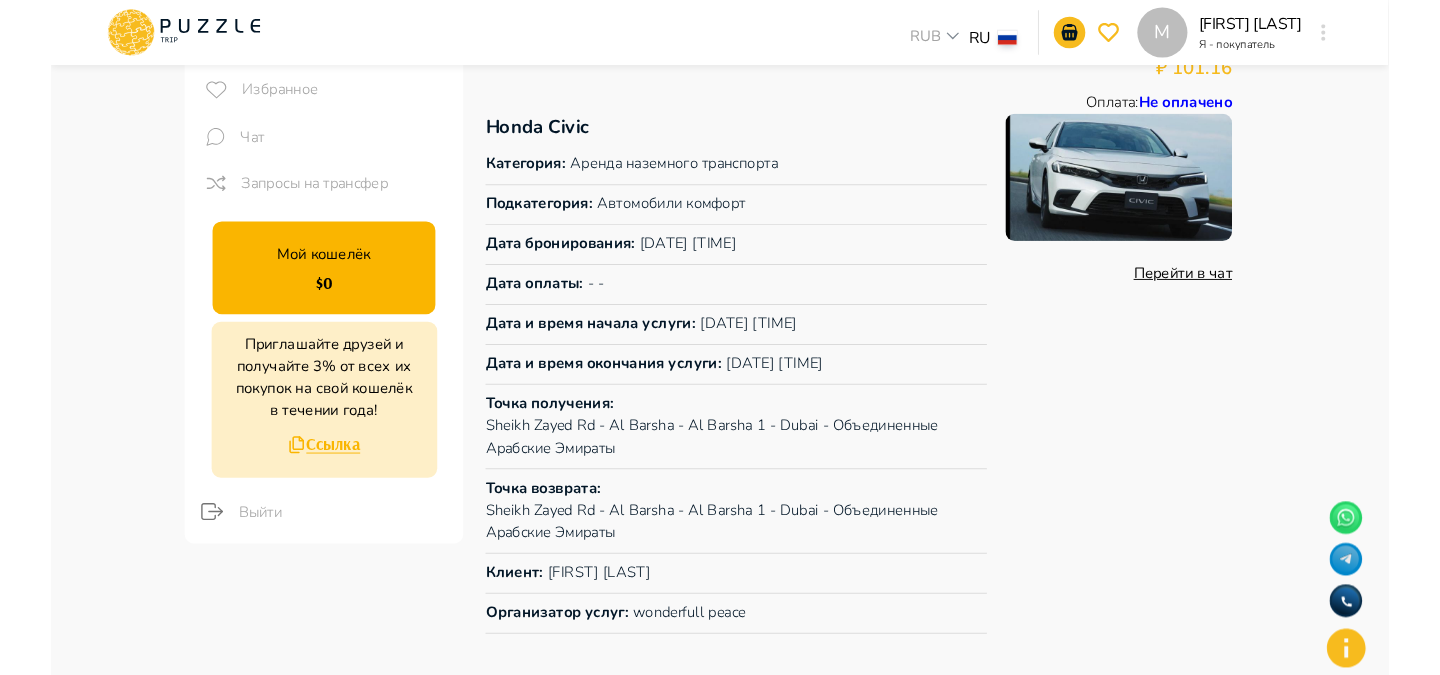 scroll, scrollTop: 0, scrollLeft: 0, axis: both 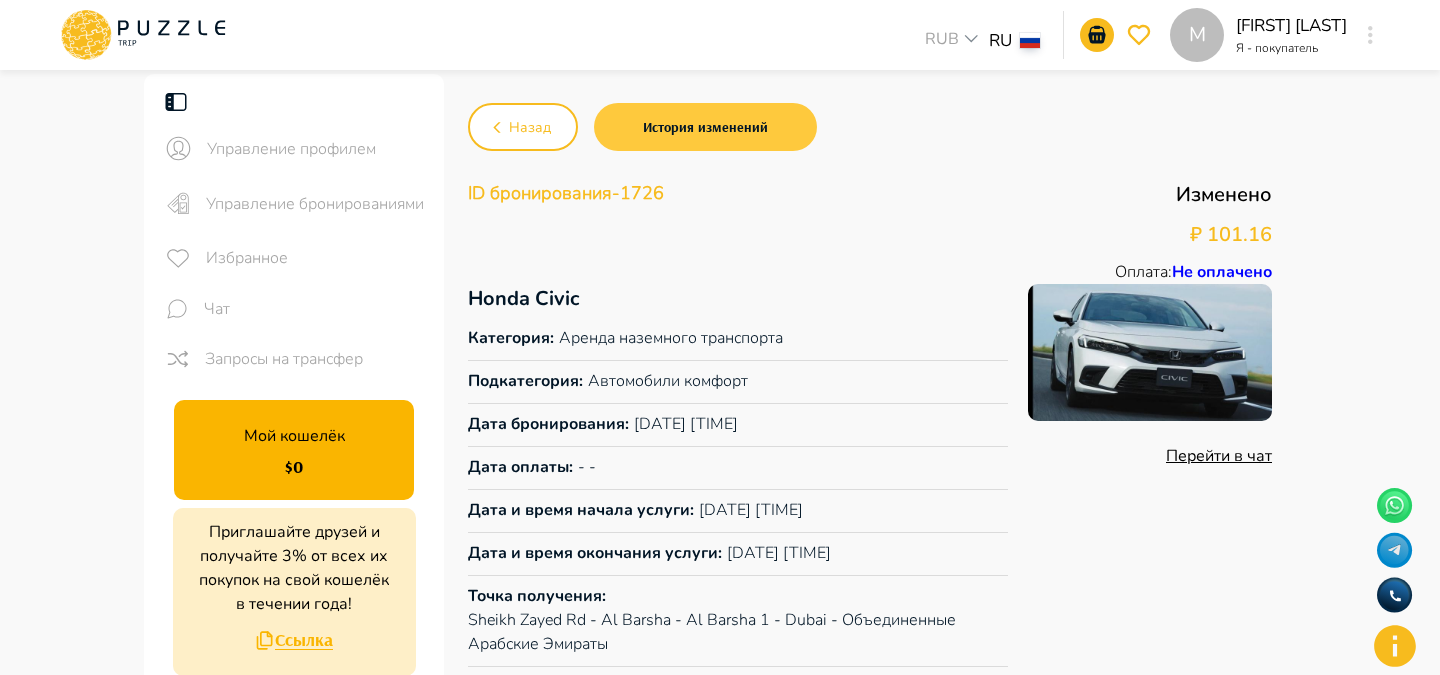 click on "История изменений" at bounding box center [705, 127] 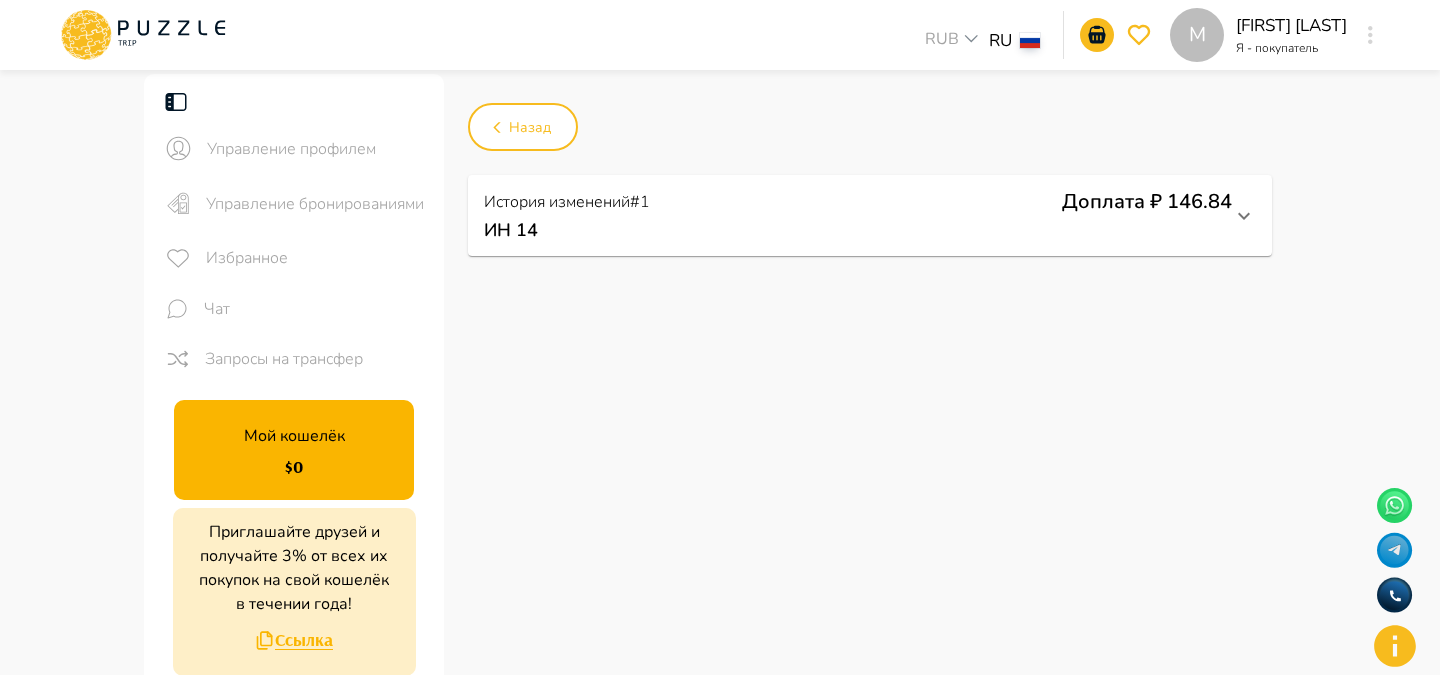 click on "ИН 14" at bounding box center [858, 230] 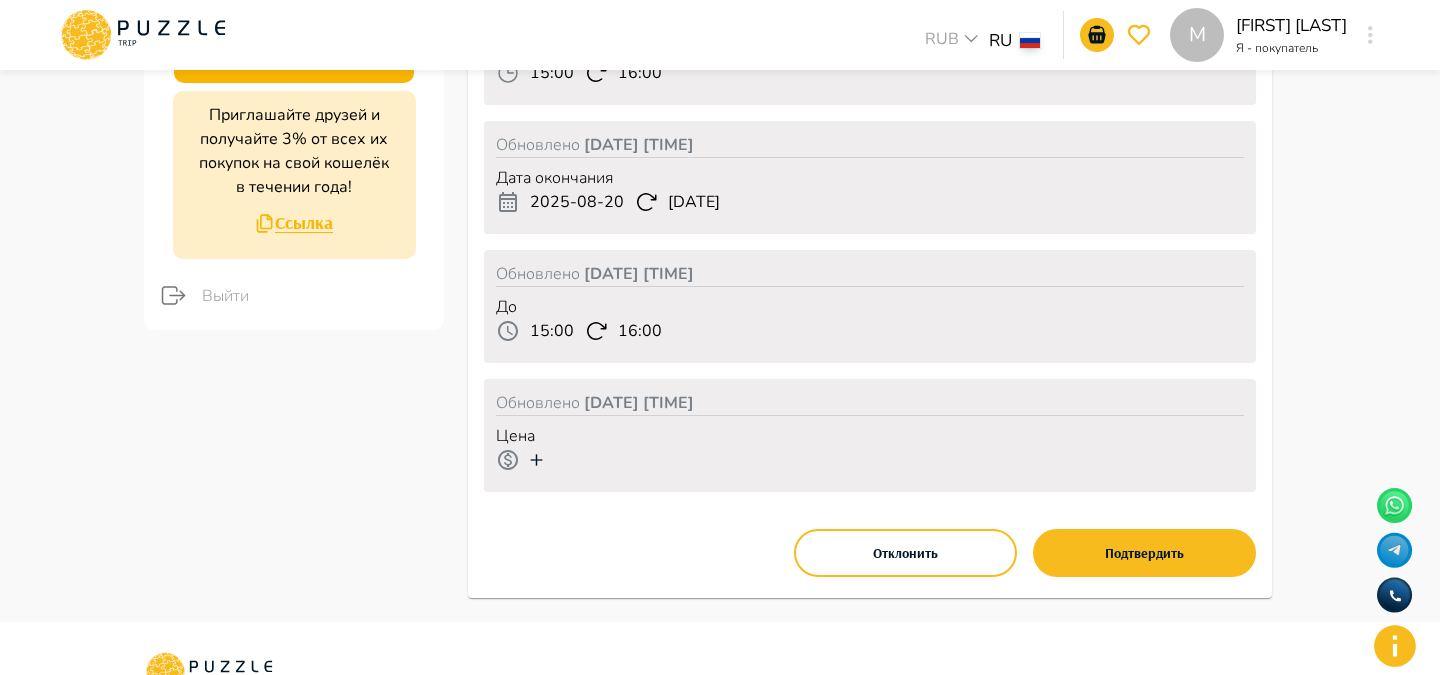 scroll, scrollTop: 420, scrollLeft: 0, axis: vertical 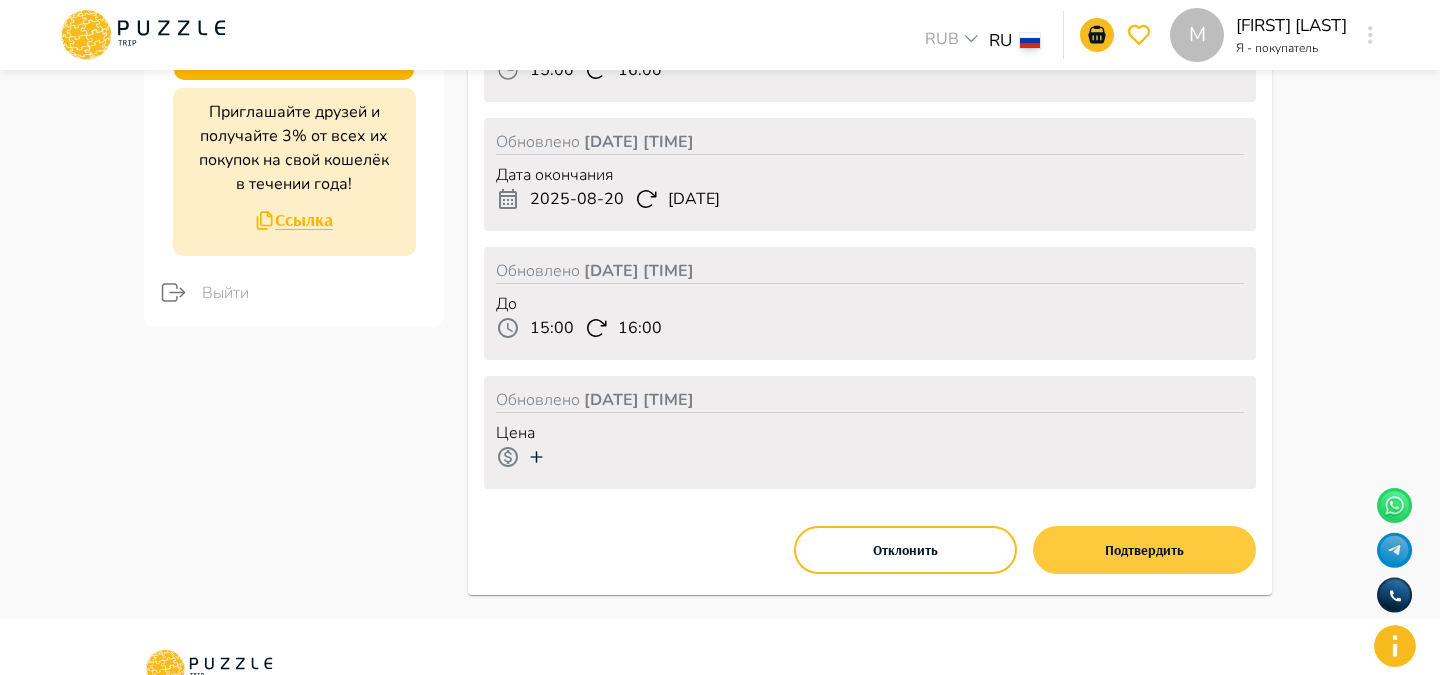 click on "Подтвердить" at bounding box center [1144, 550] 